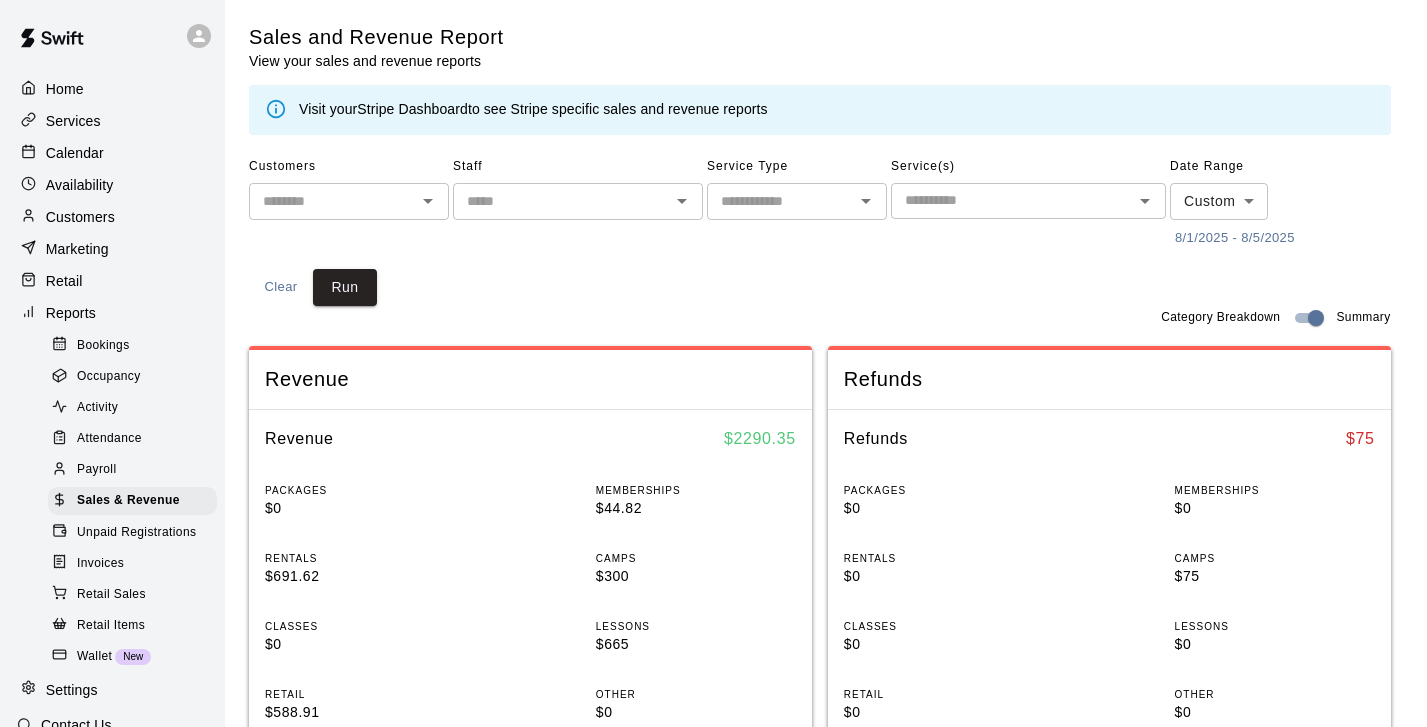 scroll, scrollTop: 389, scrollLeft: 0, axis: vertical 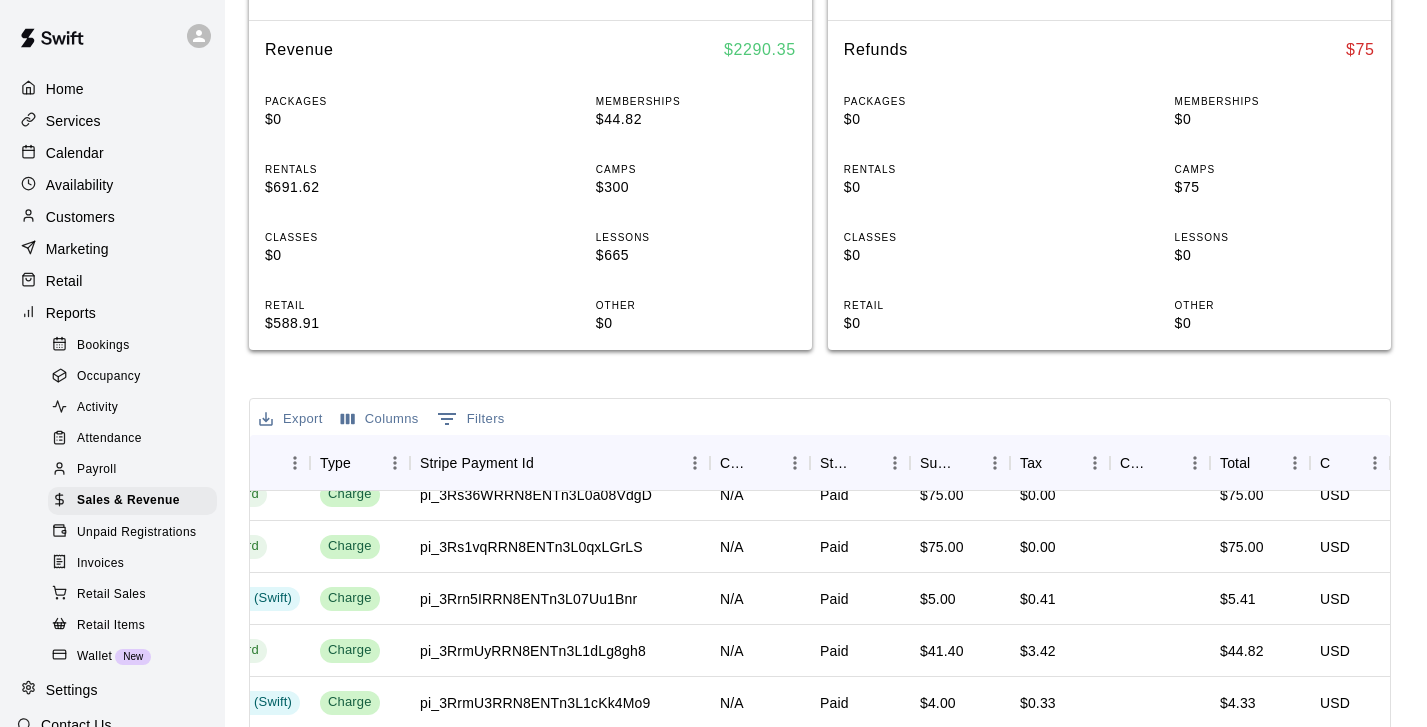click on "Services" at bounding box center (73, 121) 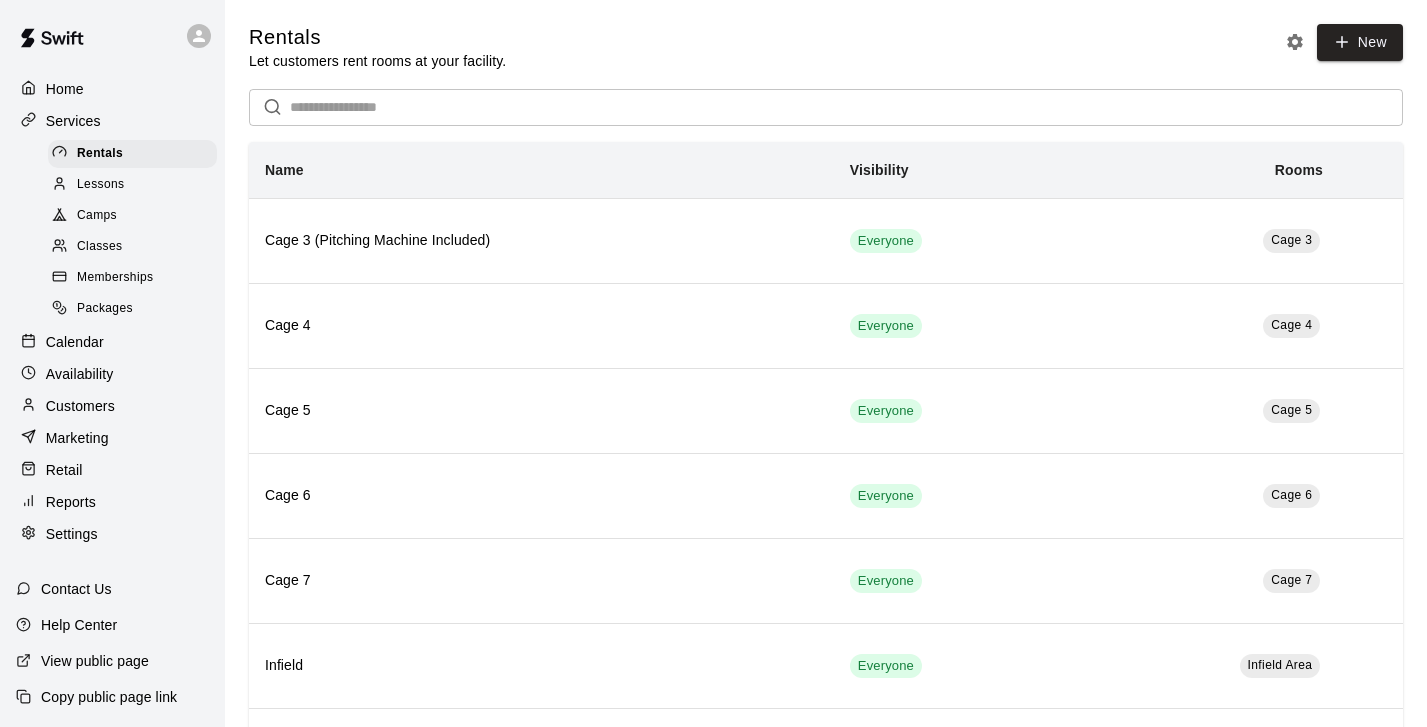 click on "Memberships" at bounding box center [115, 278] 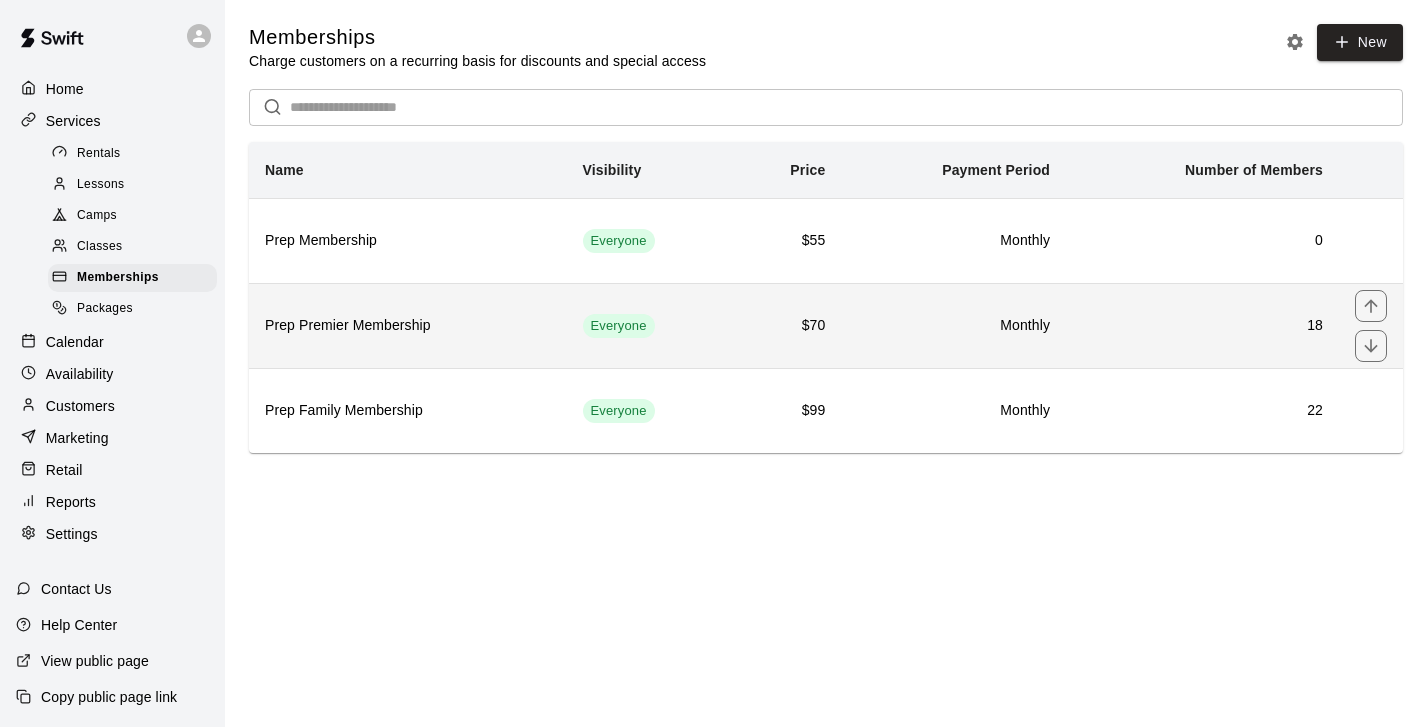 click on "Prep Premier Membership" at bounding box center (408, 326) 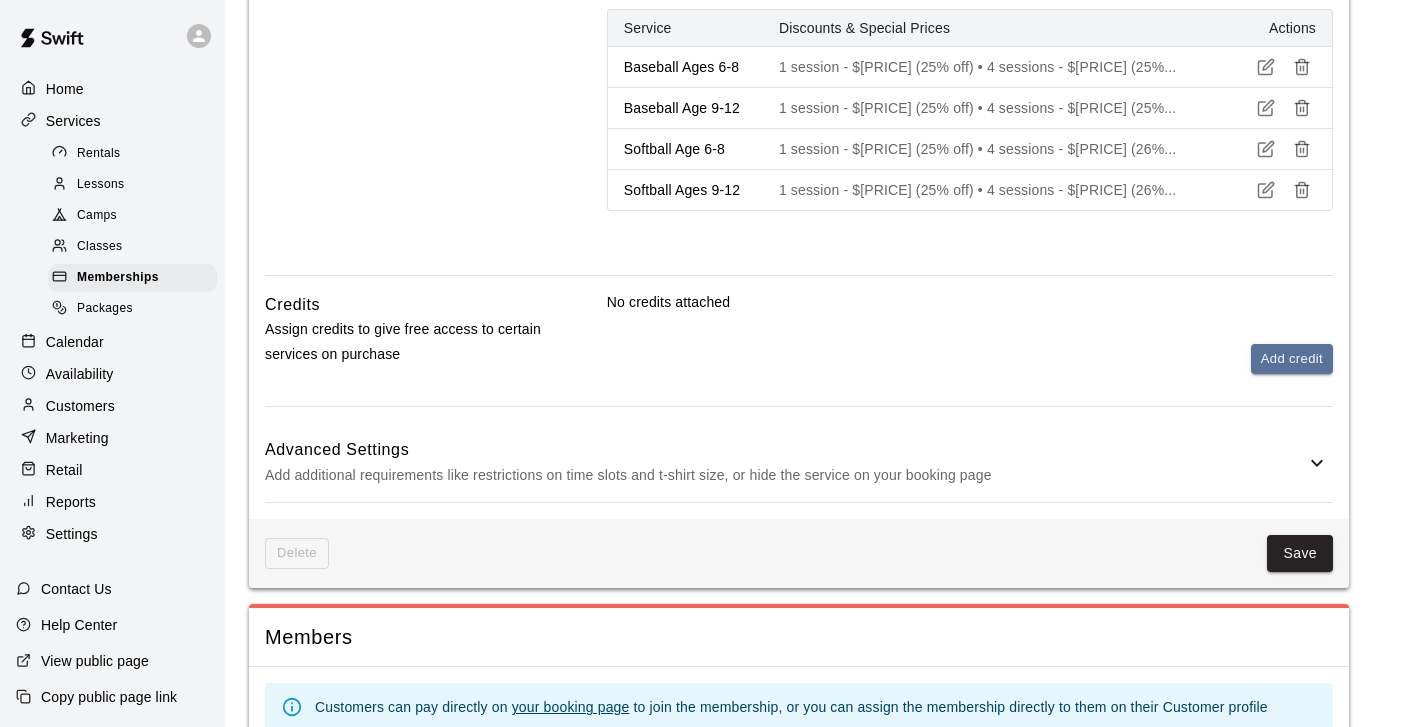 scroll, scrollTop: 1668, scrollLeft: 0, axis: vertical 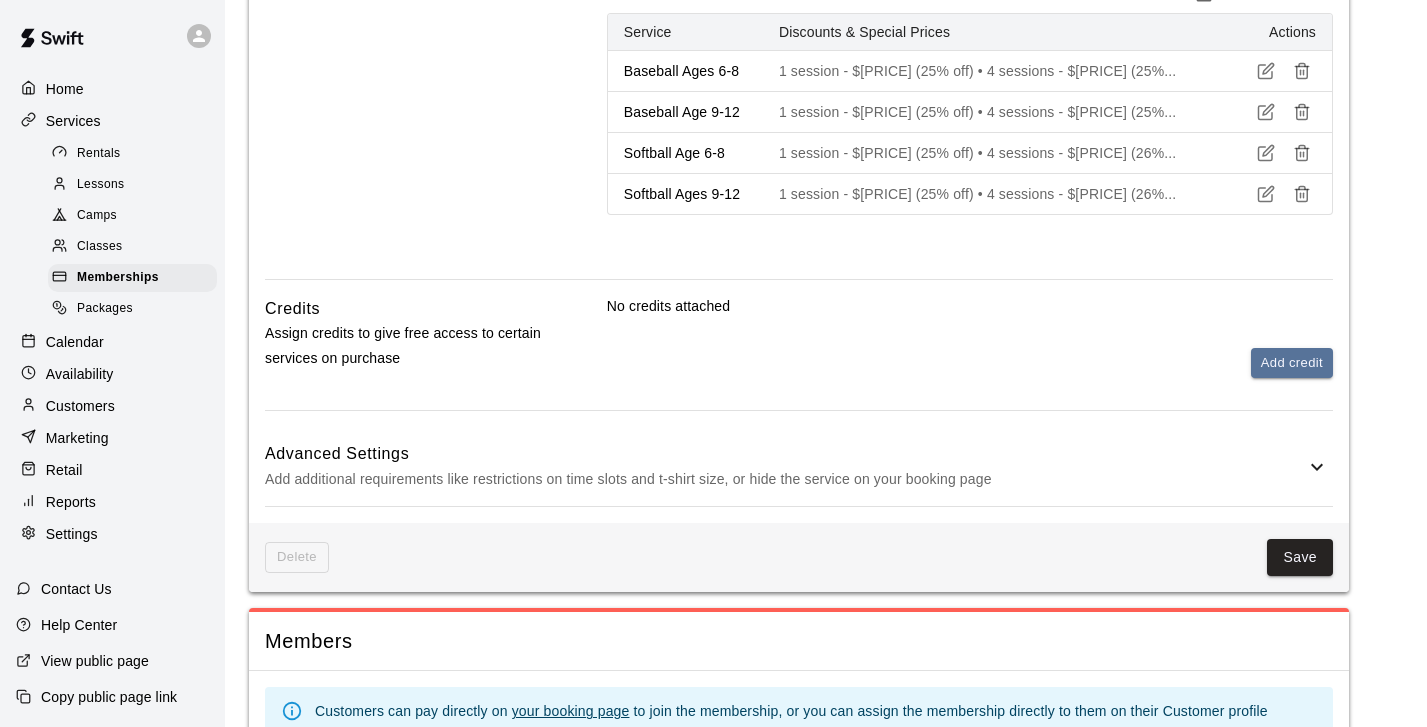 click 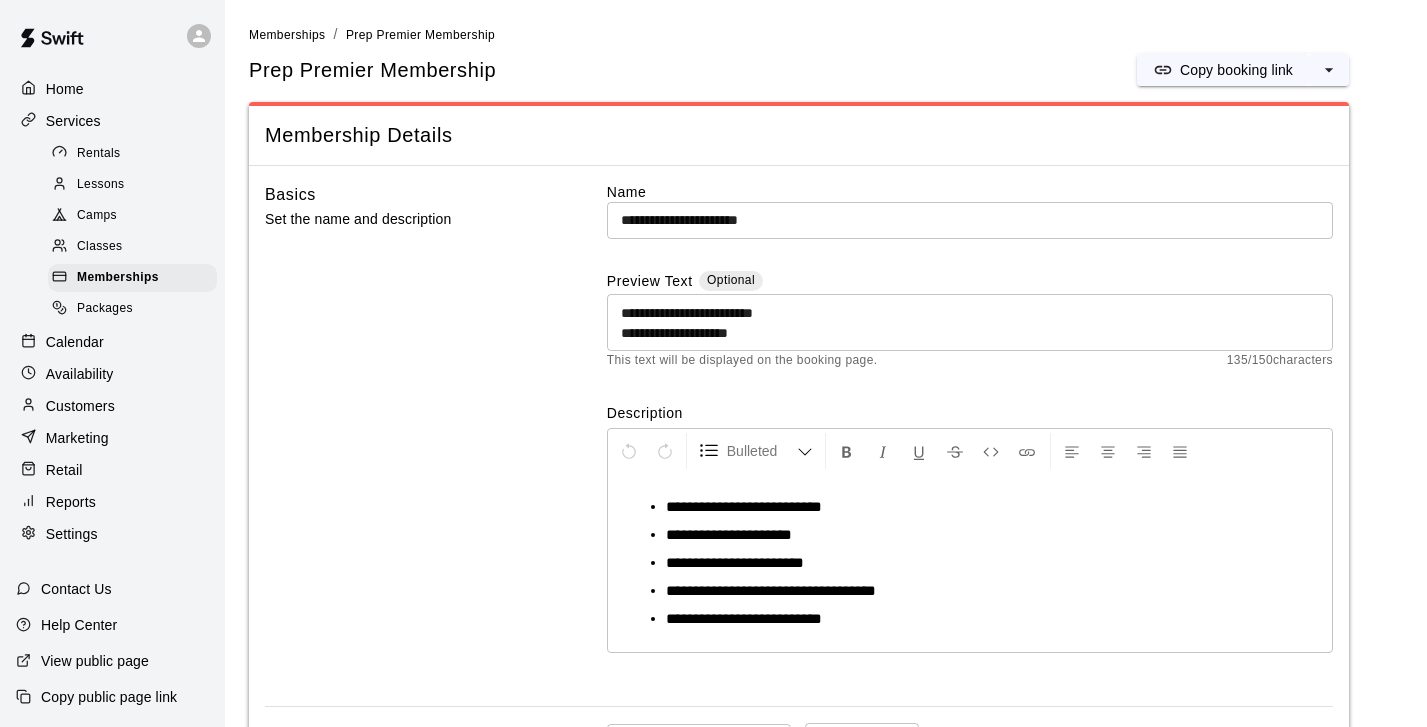 scroll, scrollTop: 0, scrollLeft: 0, axis: both 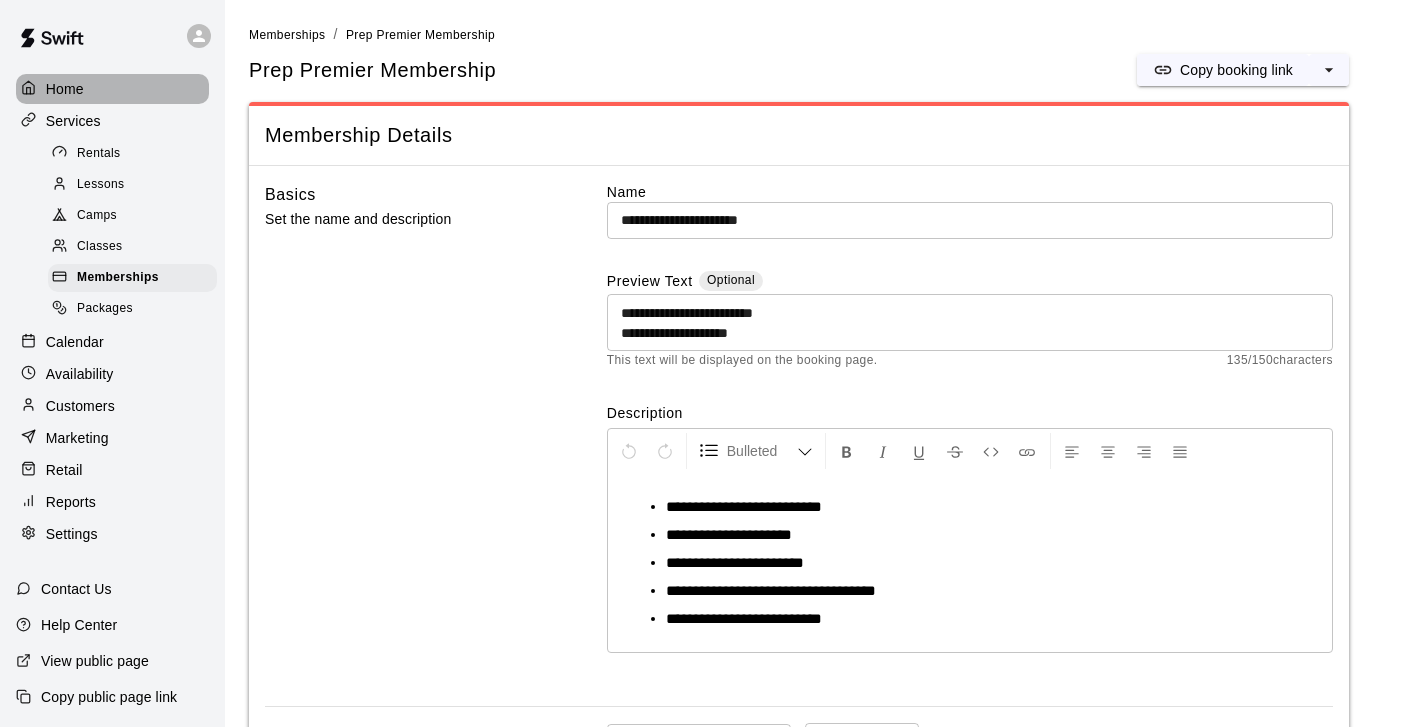 click on "Home" at bounding box center [65, 89] 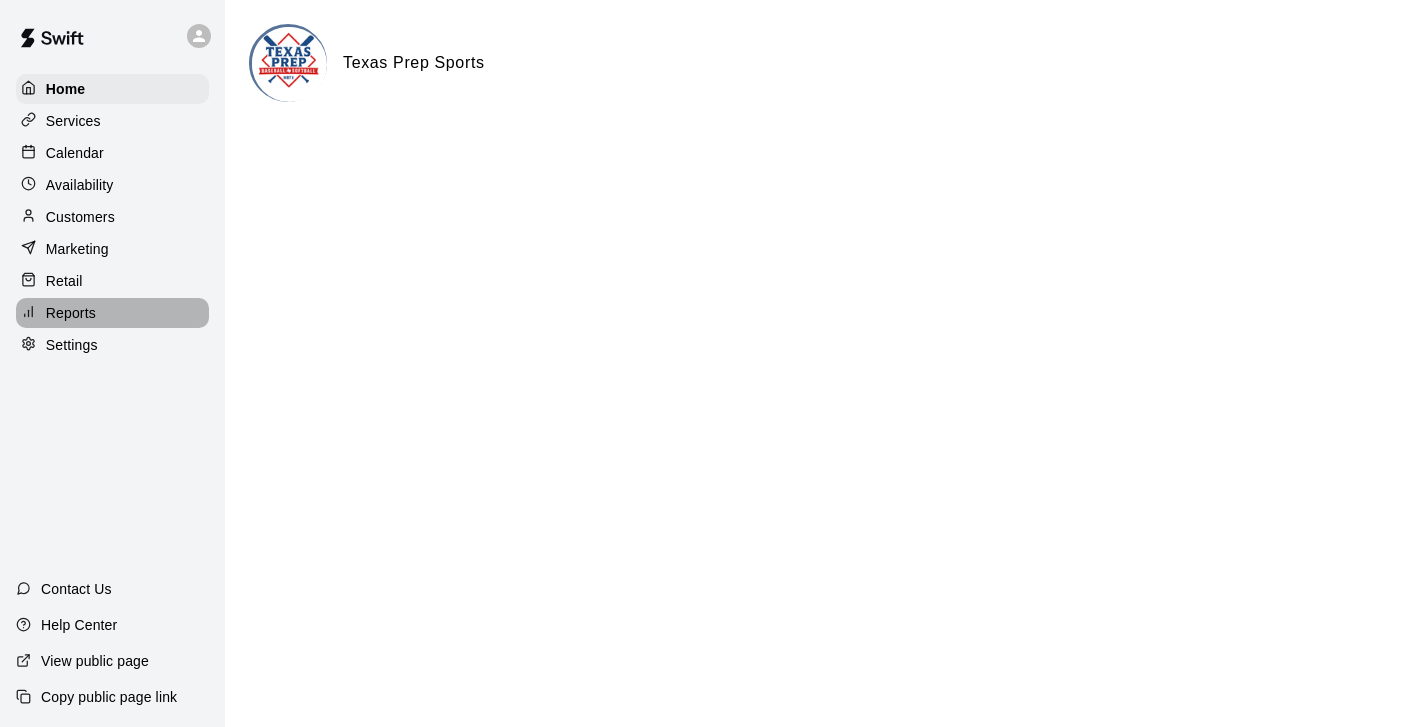 click on "Reports" at bounding box center [71, 313] 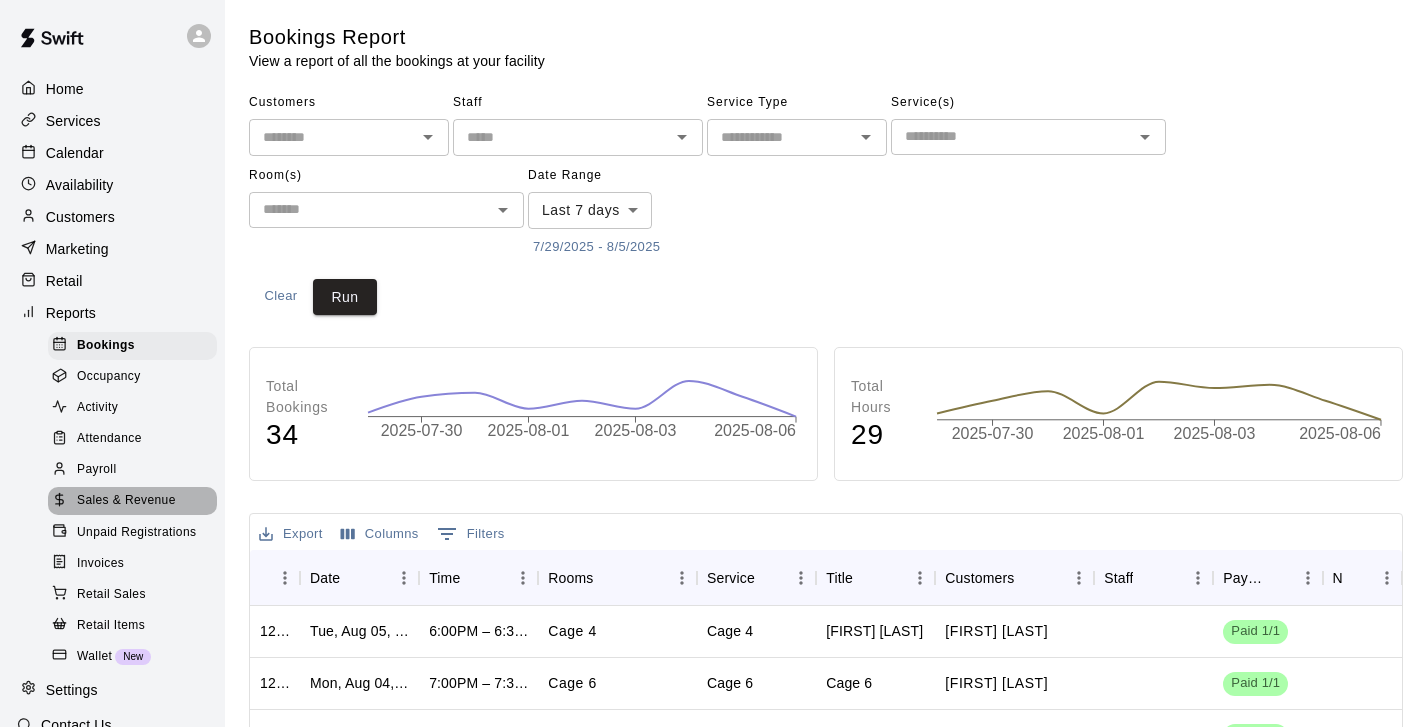 click on "Sales & Revenue" at bounding box center [126, 501] 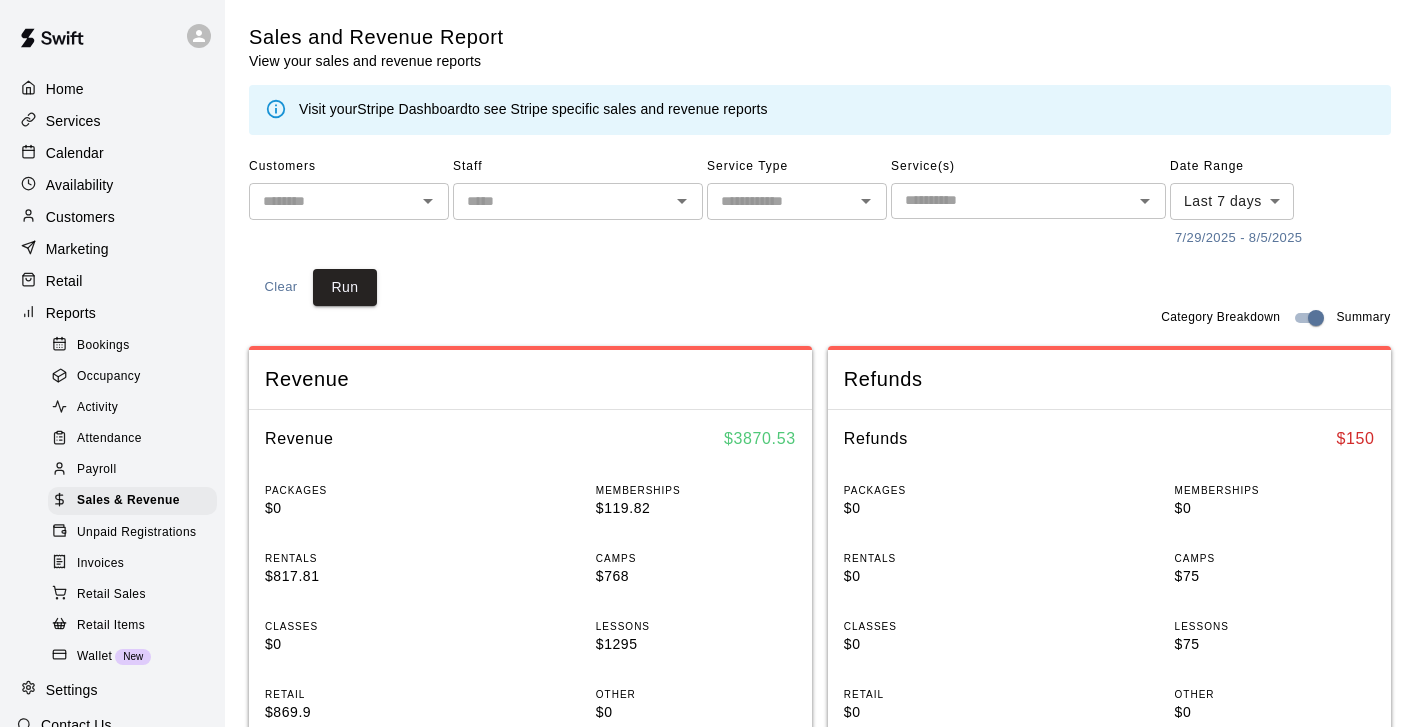 click on "Customers will be charged starting on [DATE]. If they join the membership prior to this date, they will have status "trialing" until their first payment.
Export Columns 0 Filters InvoiceId Date Service Name Revenue Category Payment Method Type Stripe Payment Id Coupon Status Subtotal 737503 [DATE] at [TIME] Cage 4 [FIRST] [LAST] Rentals Card Charge N/A Paid N/A" at bounding box center (713, 747) 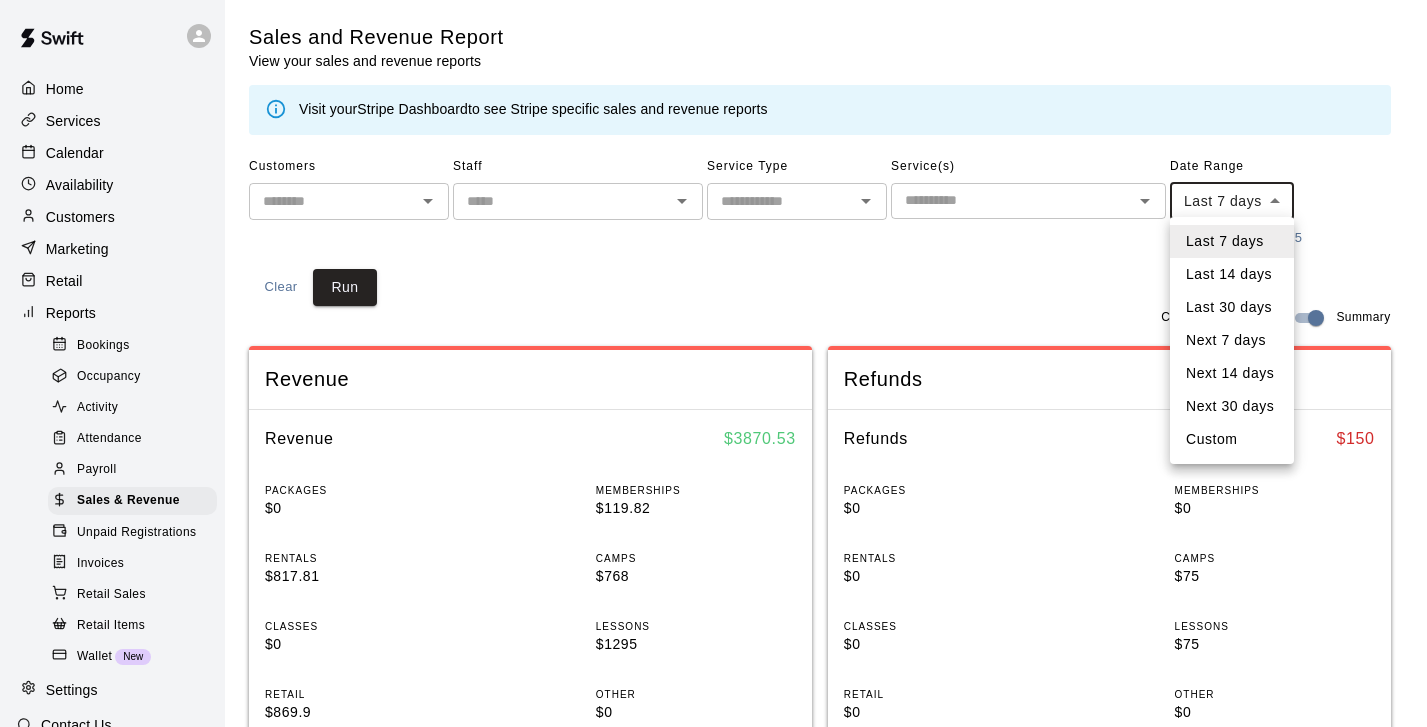 click at bounding box center (713, 363) 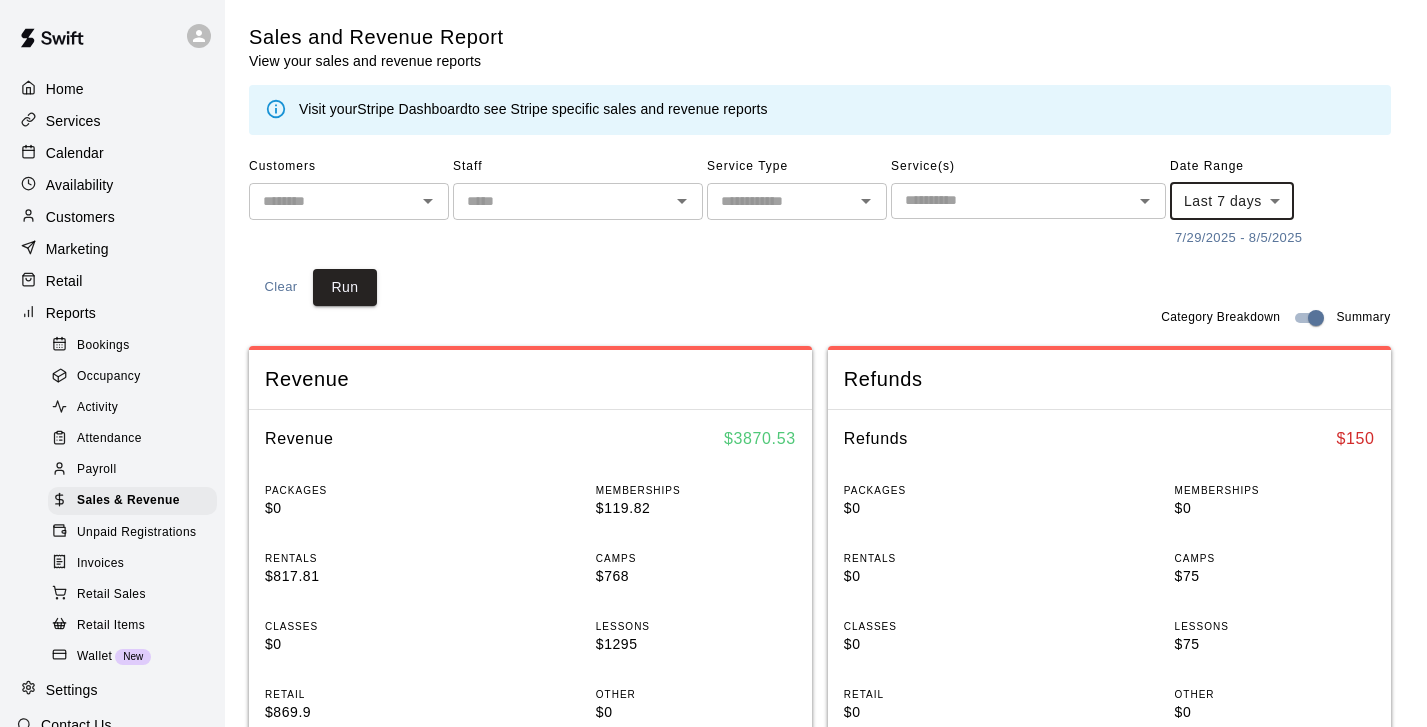 click on "7/29/2025 - 8/5/2025" at bounding box center (1238, 238) 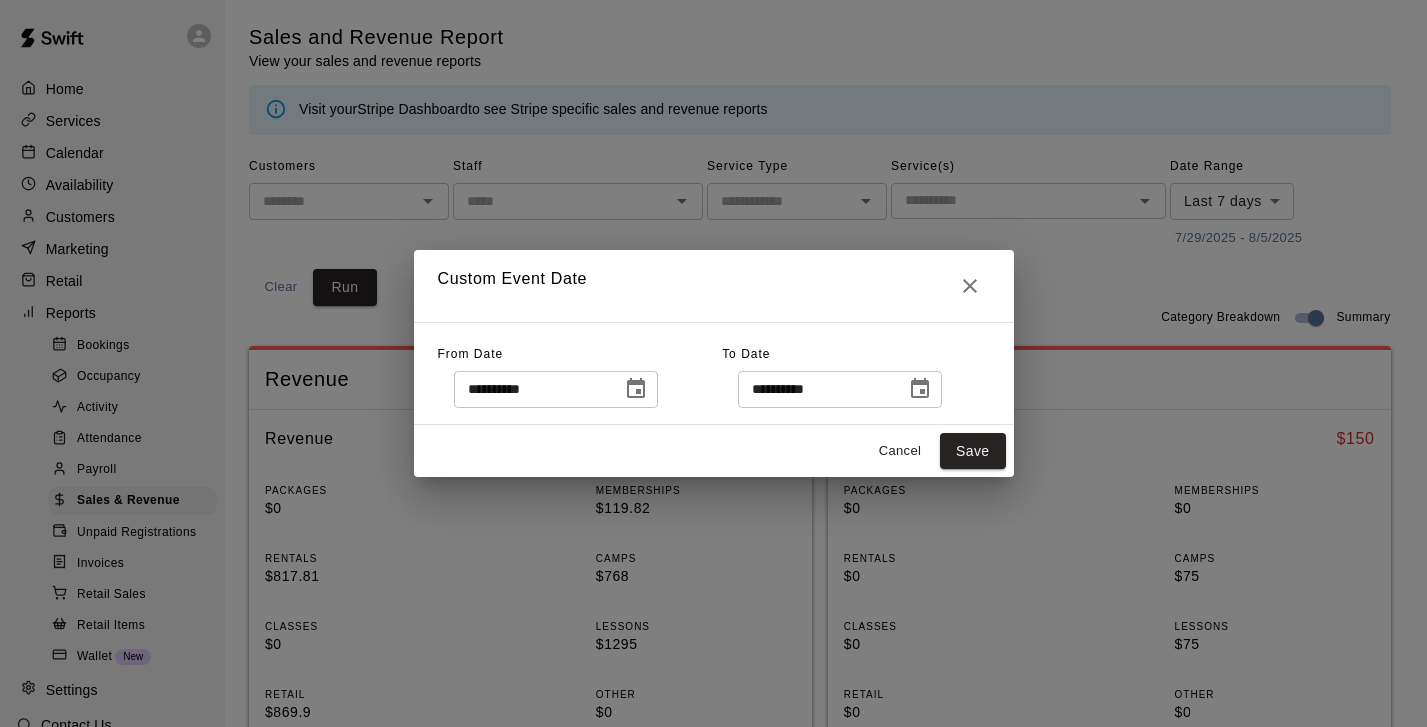 click 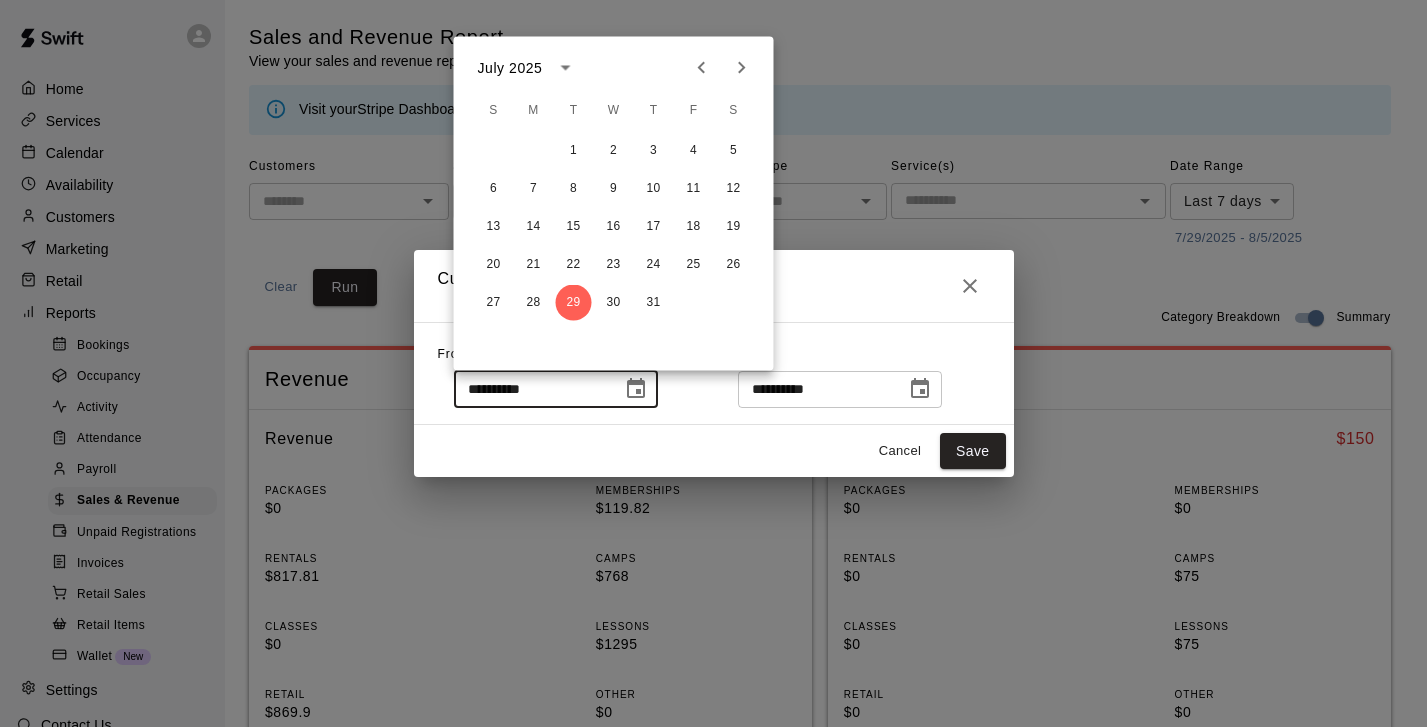 click 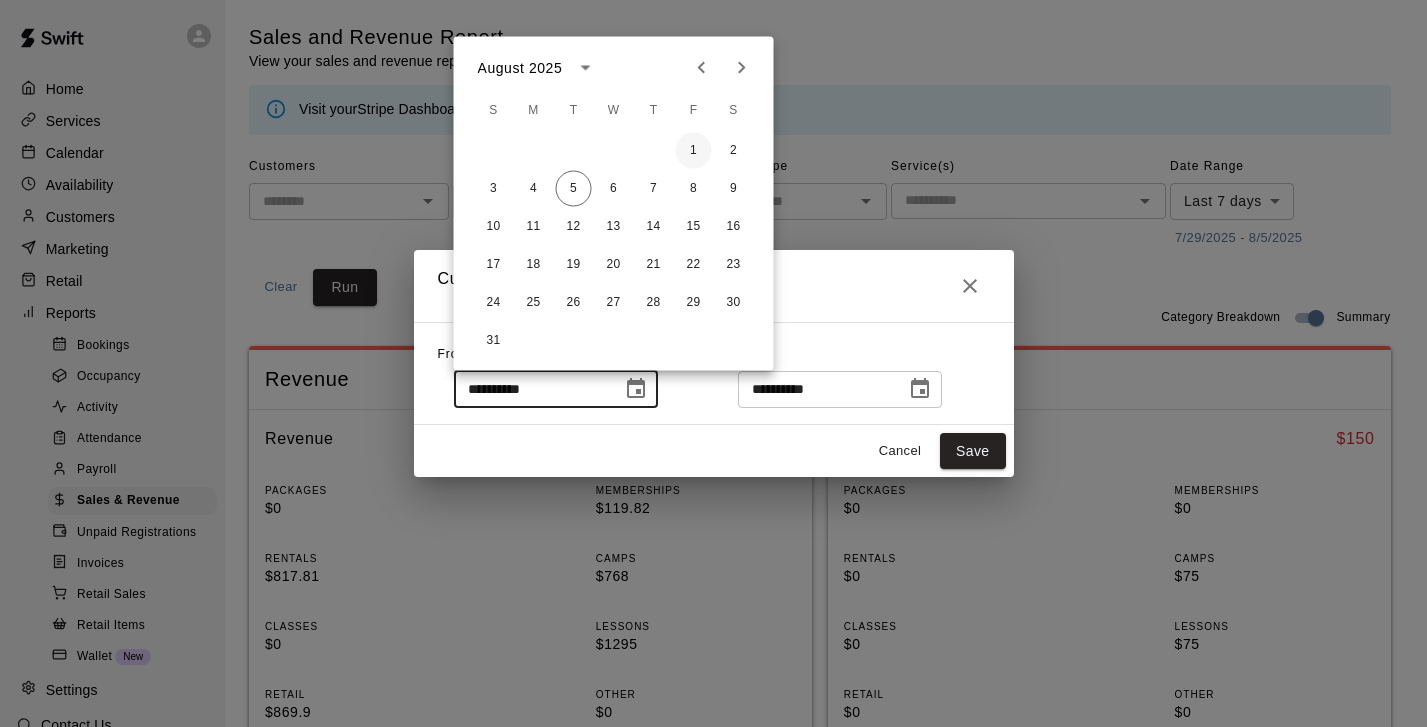 click on "1" at bounding box center [694, 151] 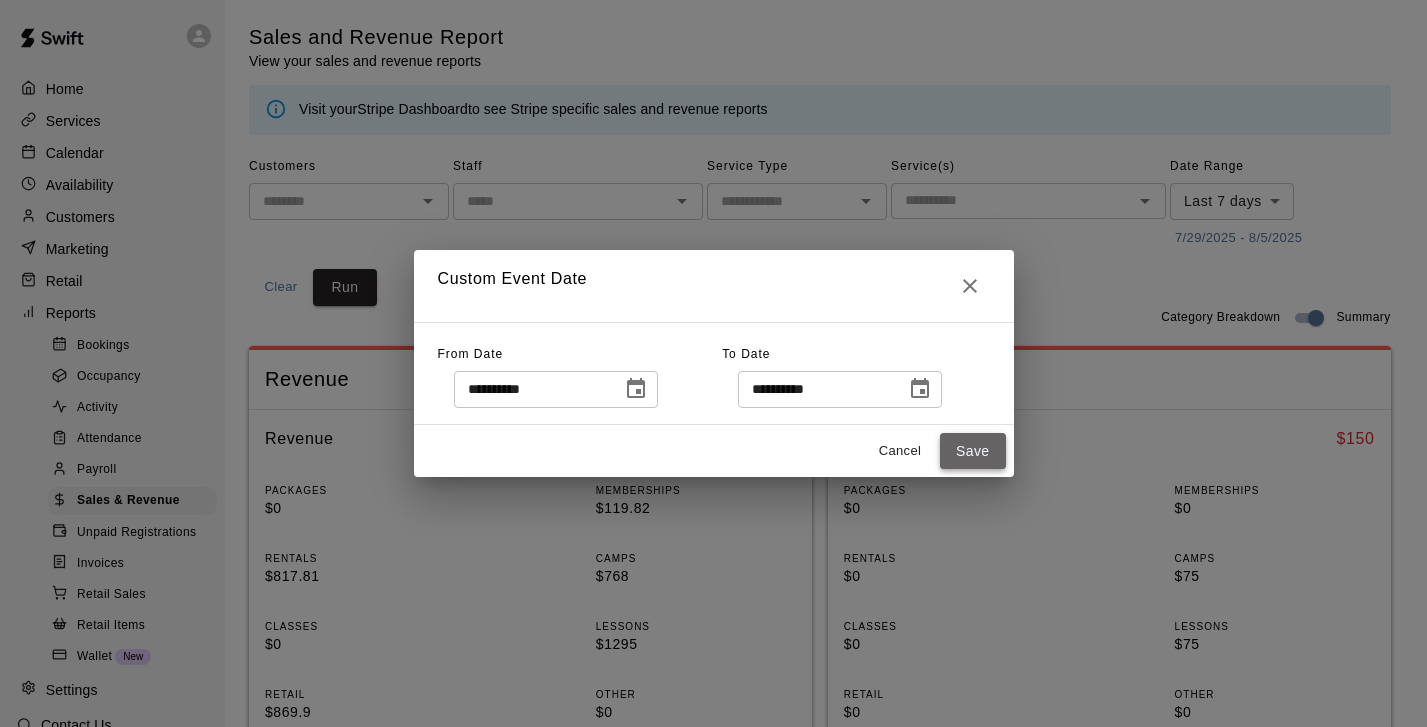 click on "Save" at bounding box center [973, 451] 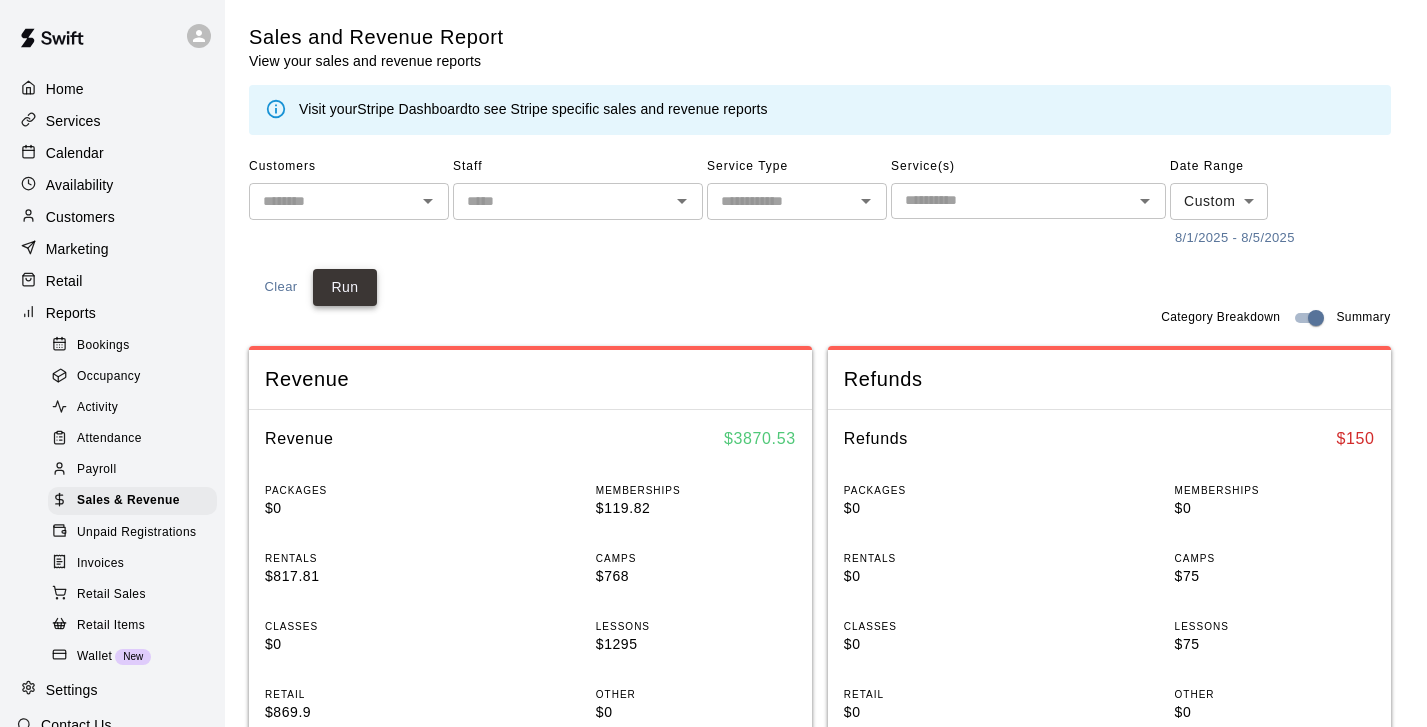 click on "Run" at bounding box center (345, 287) 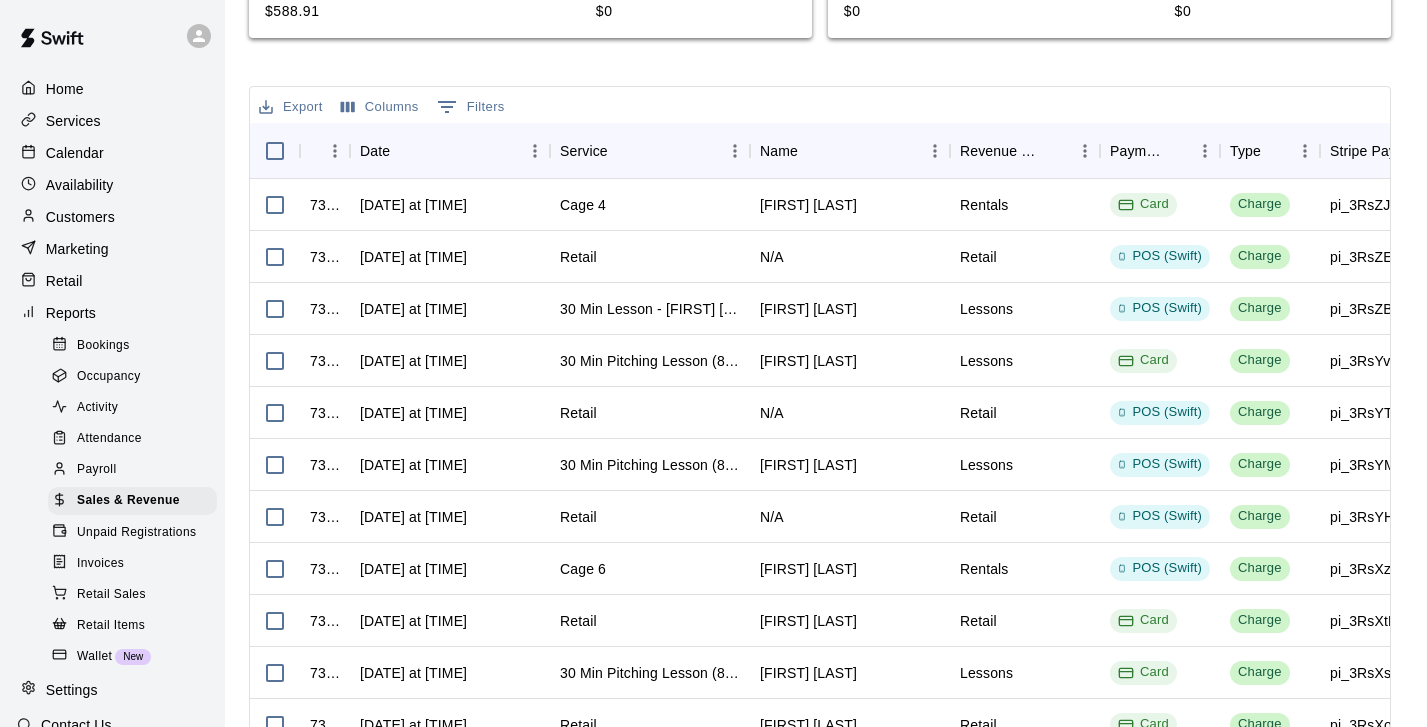 scroll, scrollTop: 696, scrollLeft: 0, axis: vertical 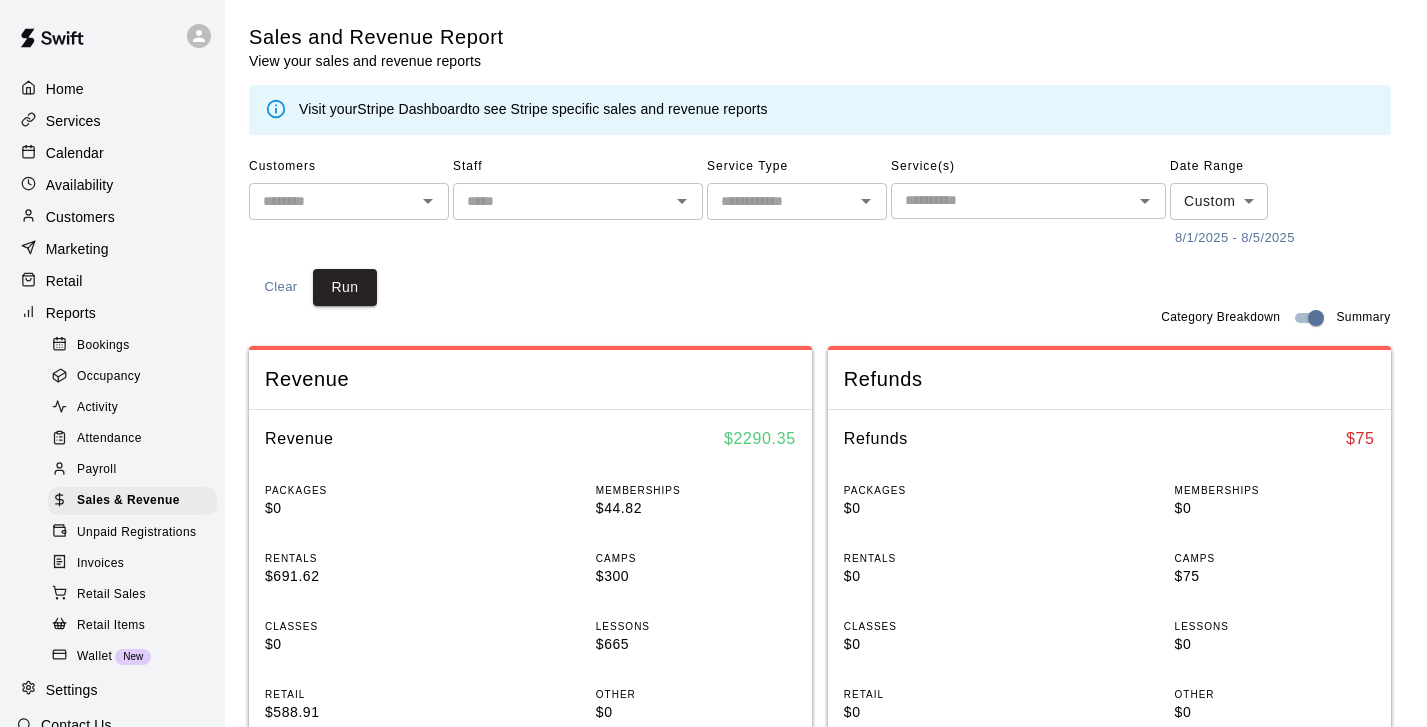 click on "Home" at bounding box center (65, 89) 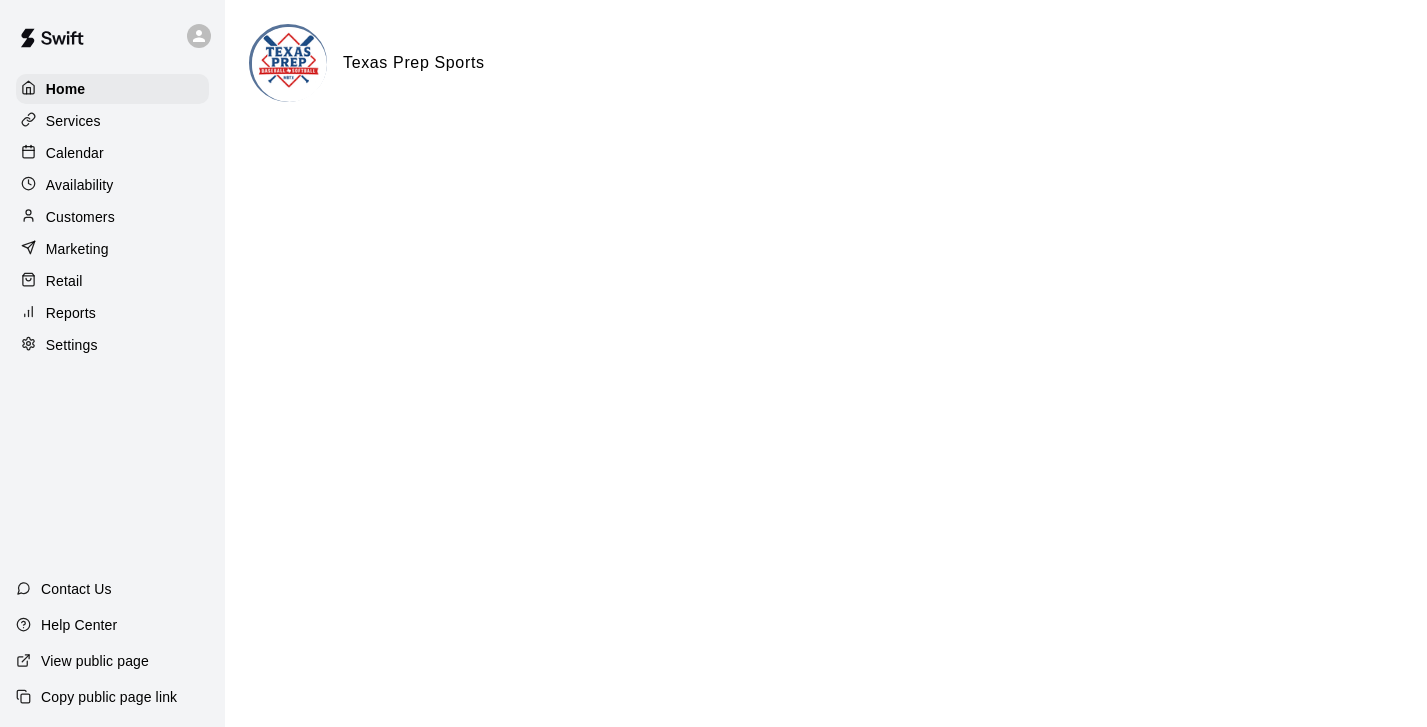 scroll, scrollTop: 0, scrollLeft: 0, axis: both 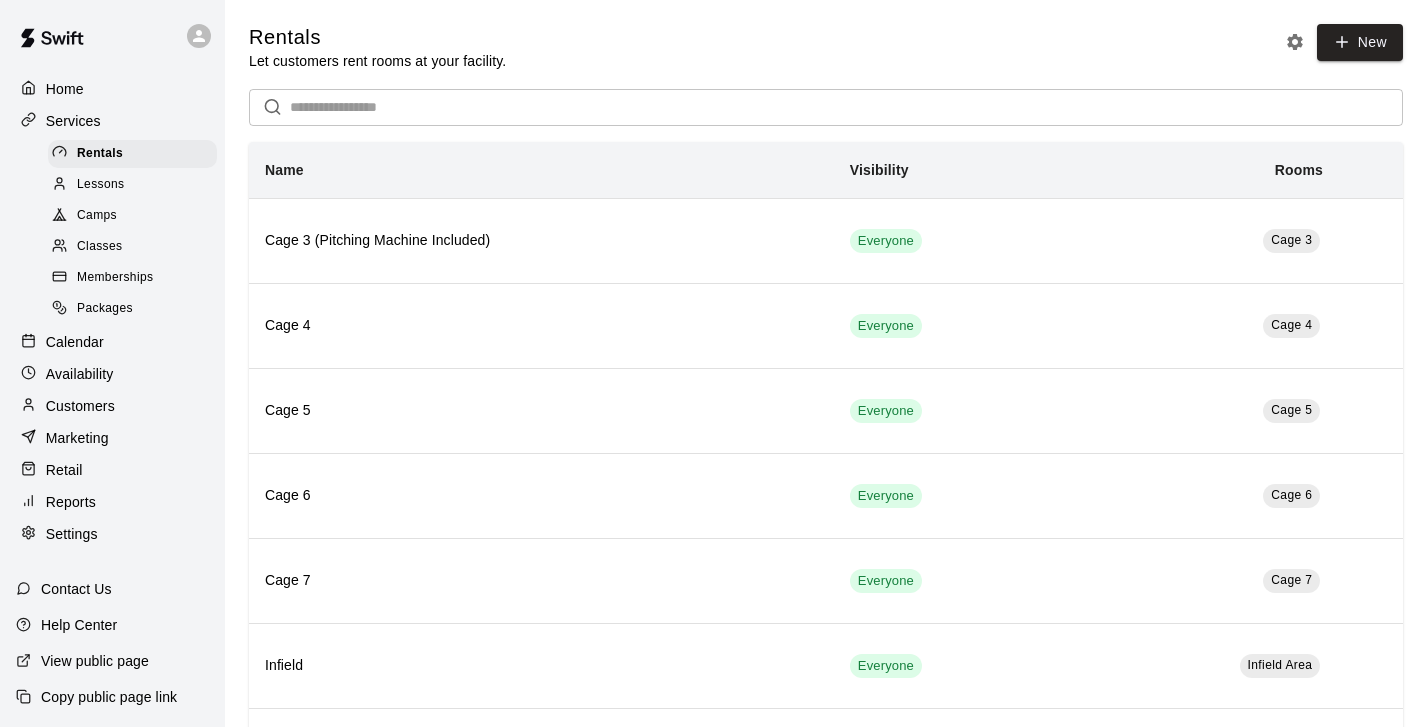 click on "Camps" at bounding box center (97, 216) 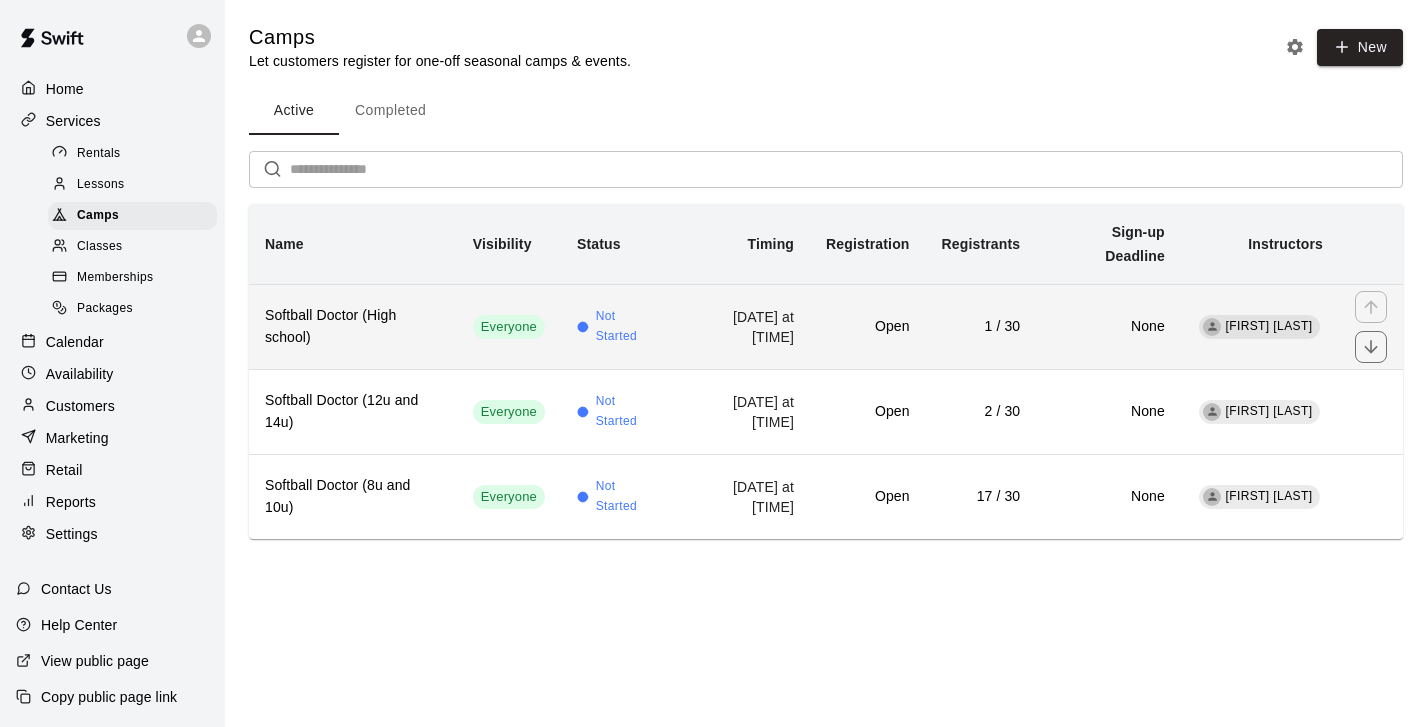 click on "[DATE] at [TIME]" at bounding box center (742, 326) 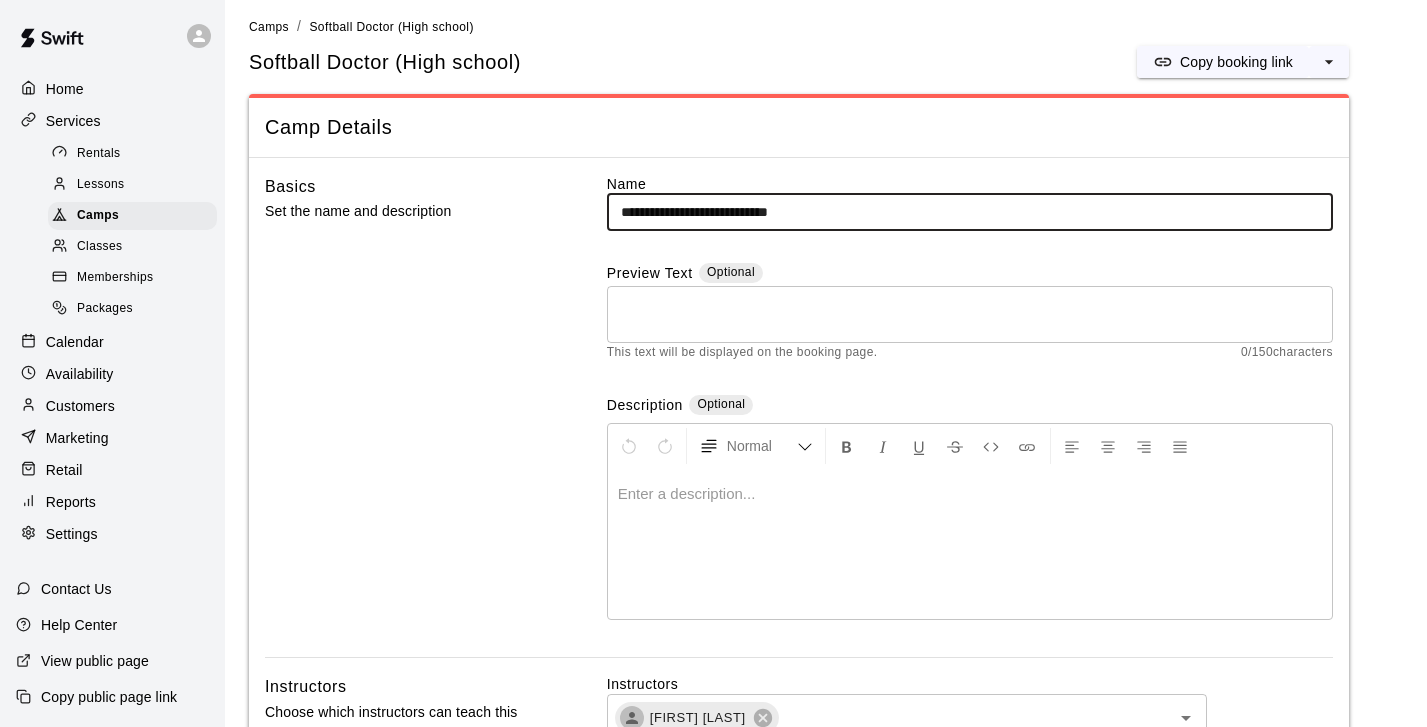scroll, scrollTop: 1, scrollLeft: 0, axis: vertical 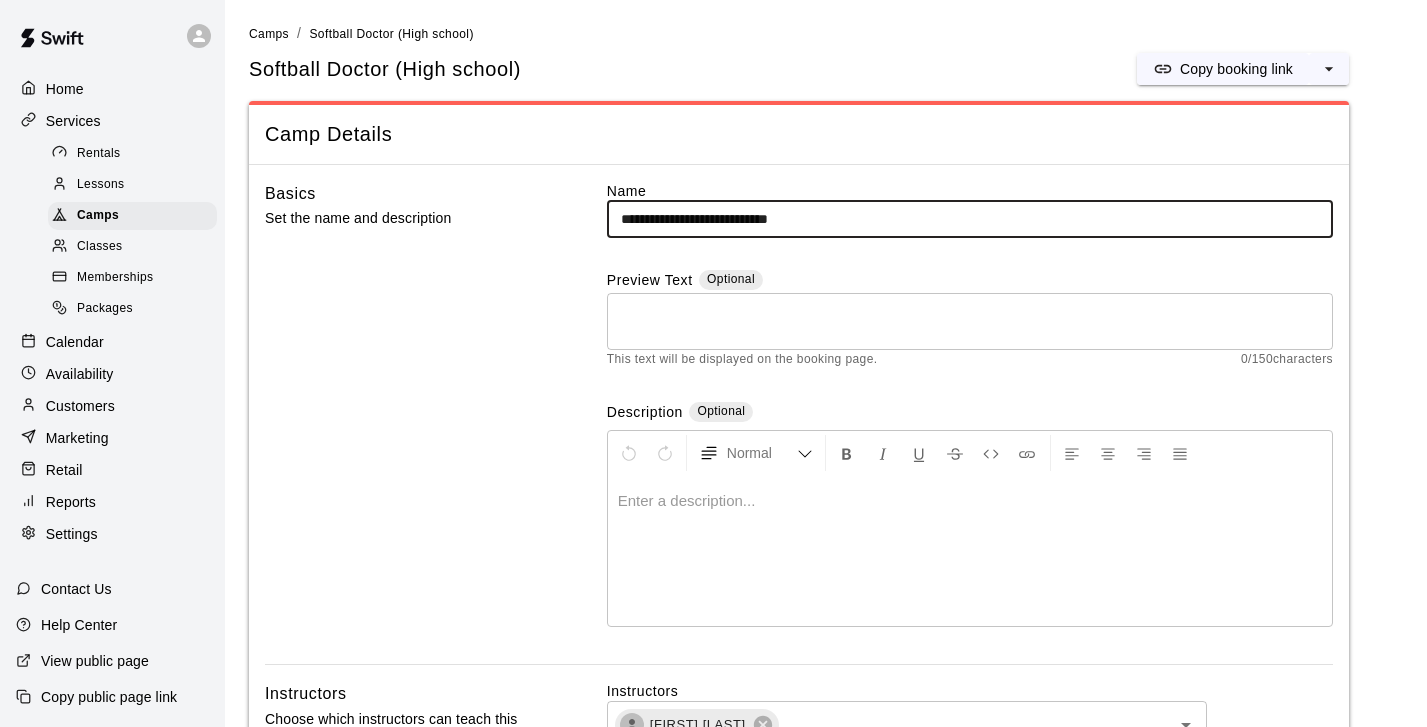 click on "Classes" at bounding box center [99, 247] 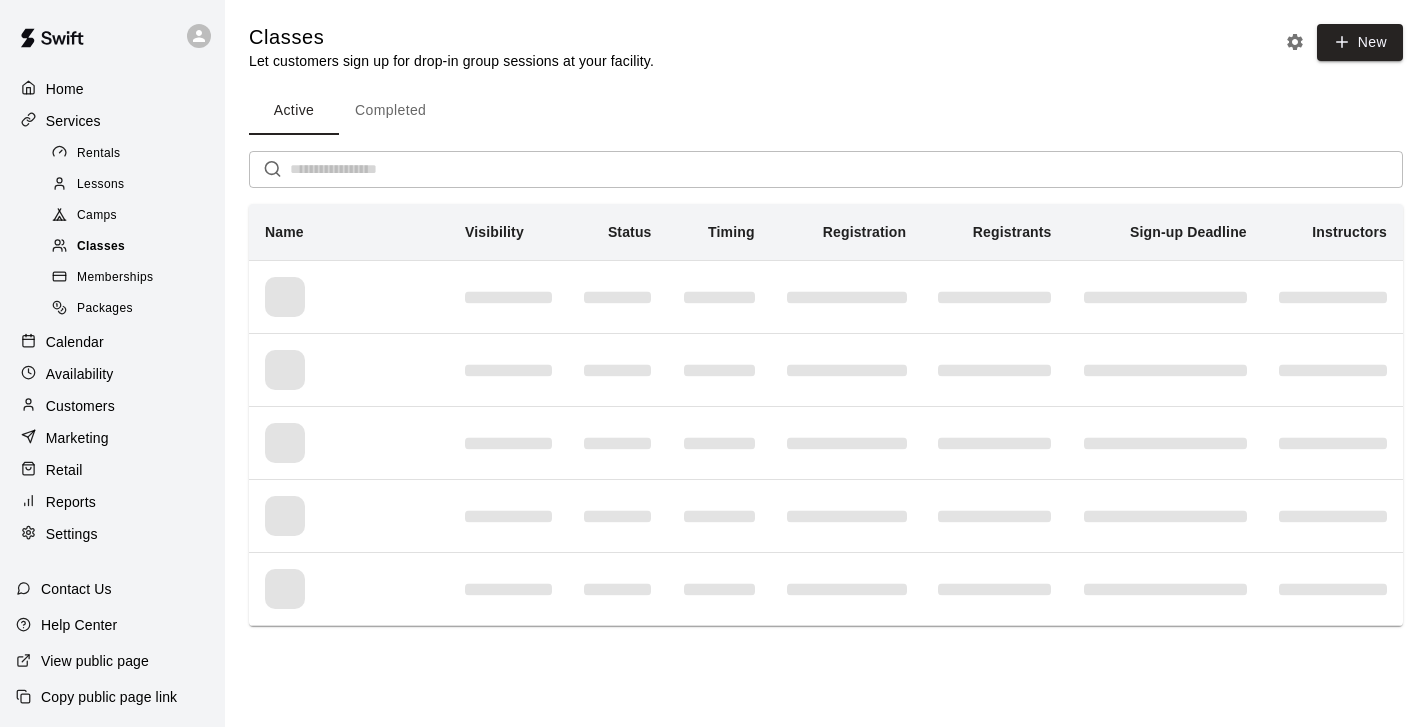 scroll, scrollTop: 0, scrollLeft: 0, axis: both 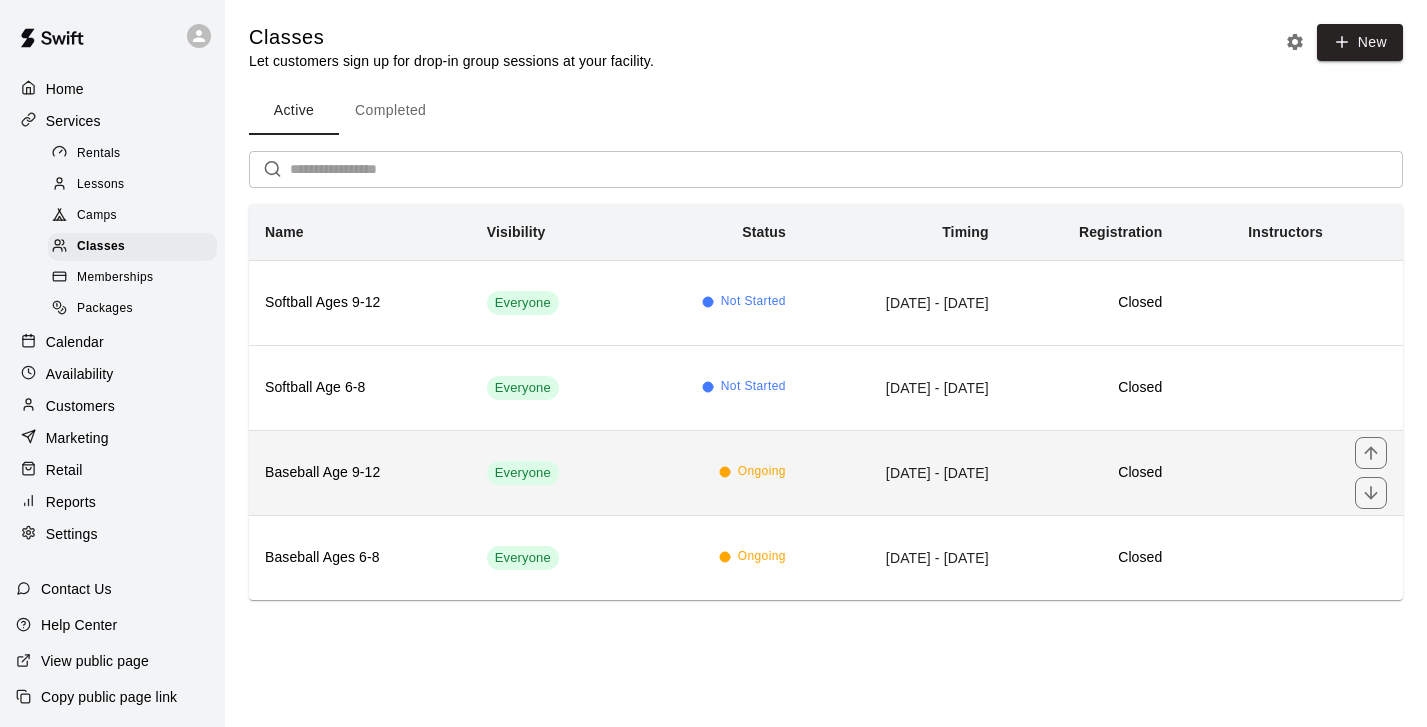 click on "Ongoing" at bounding box center (762, 472) 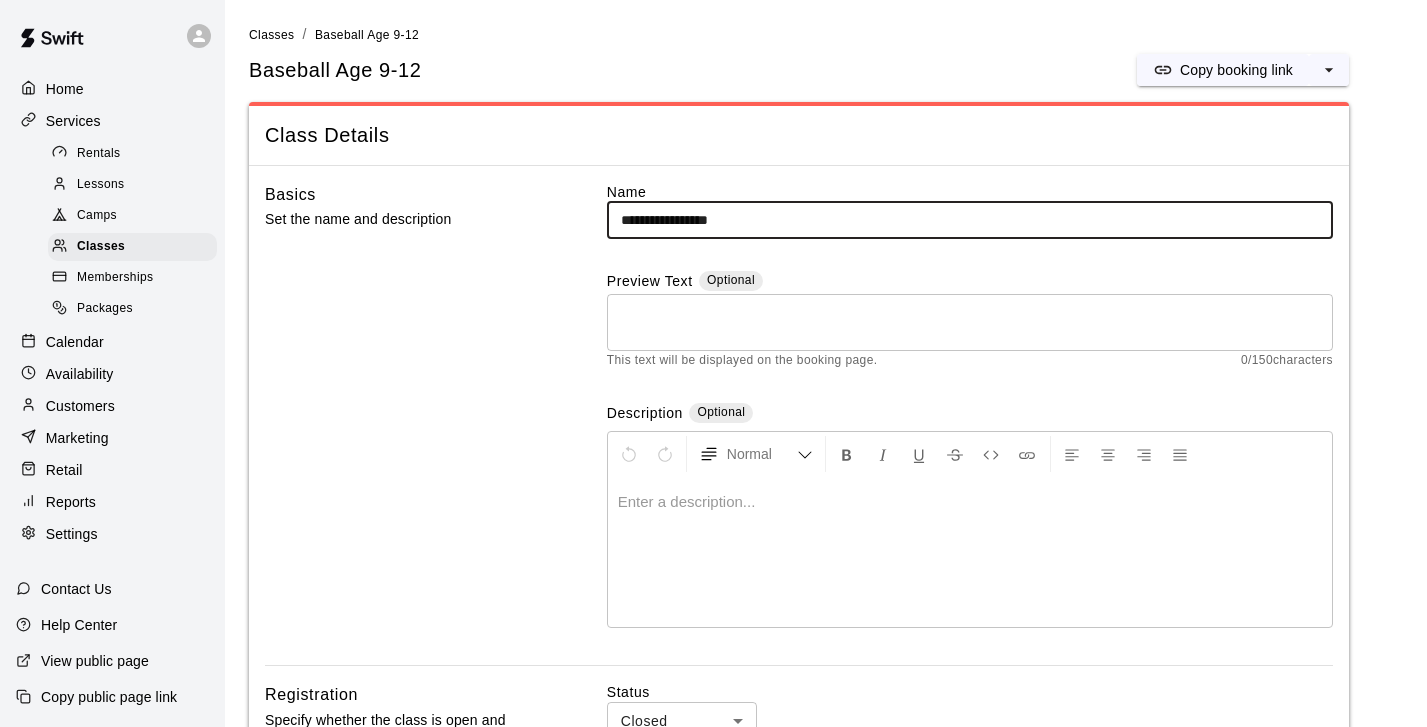 scroll, scrollTop: 0, scrollLeft: 0, axis: both 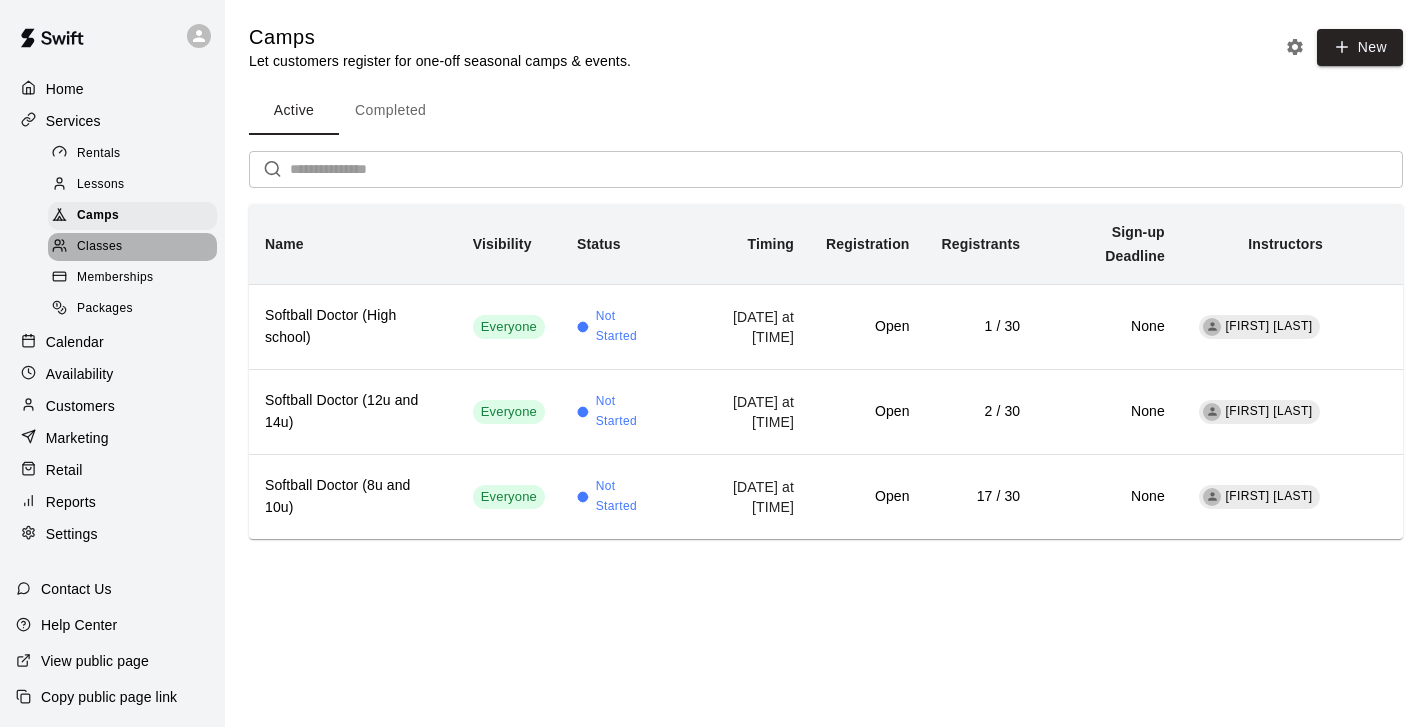 click on "Classes" at bounding box center (99, 247) 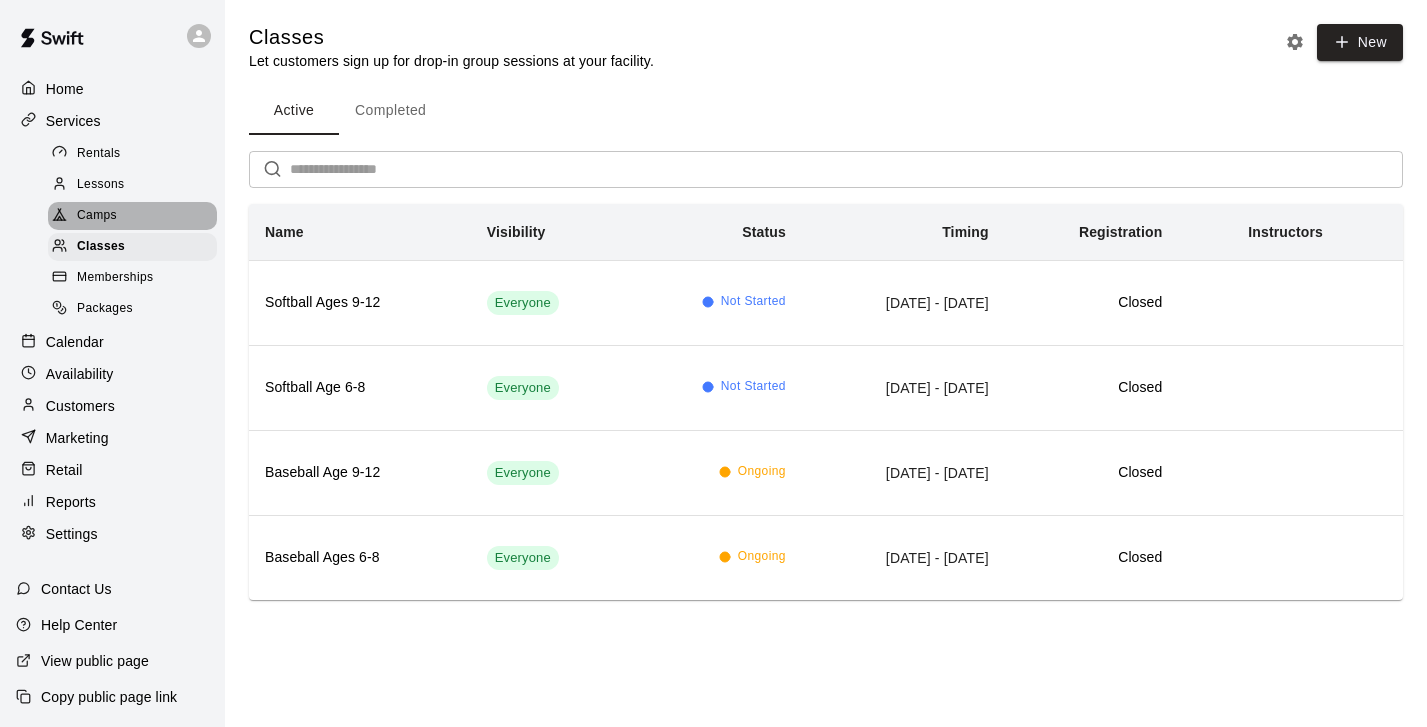 click on "Camps" at bounding box center [97, 216] 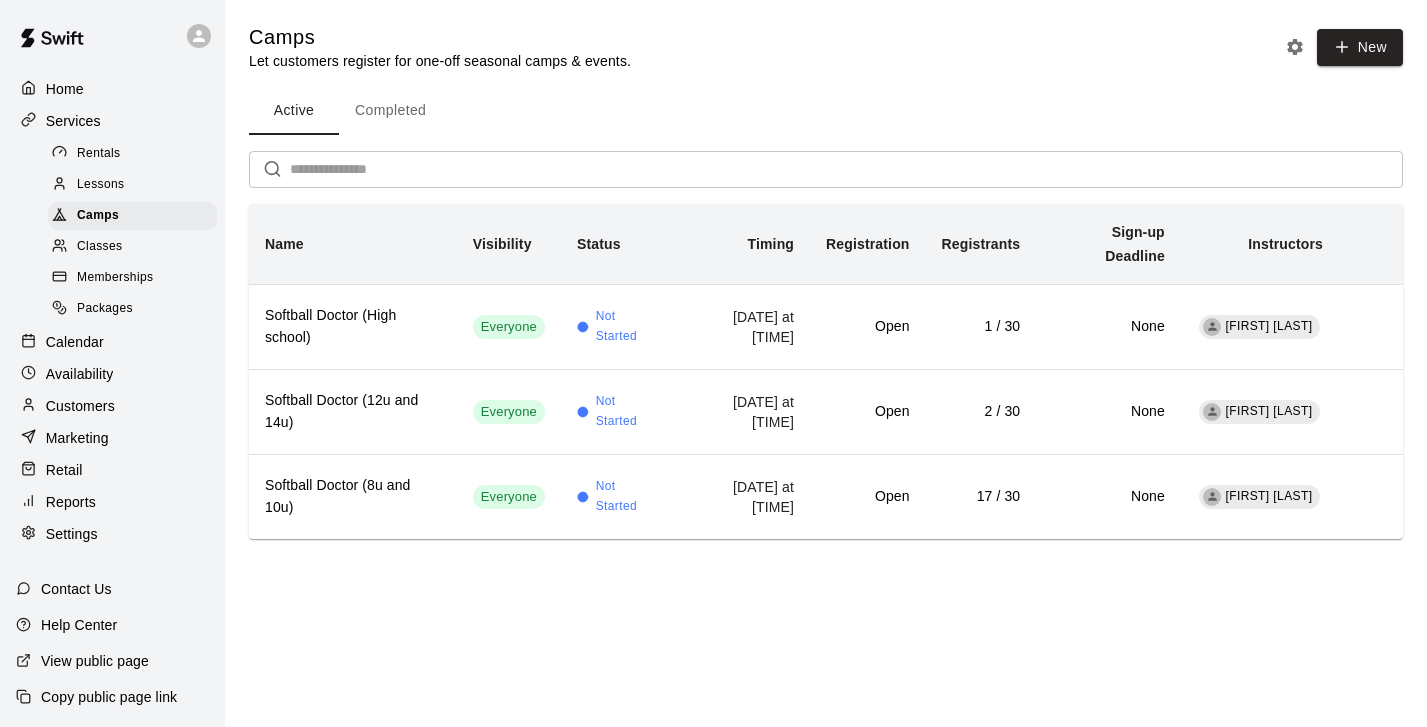scroll, scrollTop: 0, scrollLeft: 0, axis: both 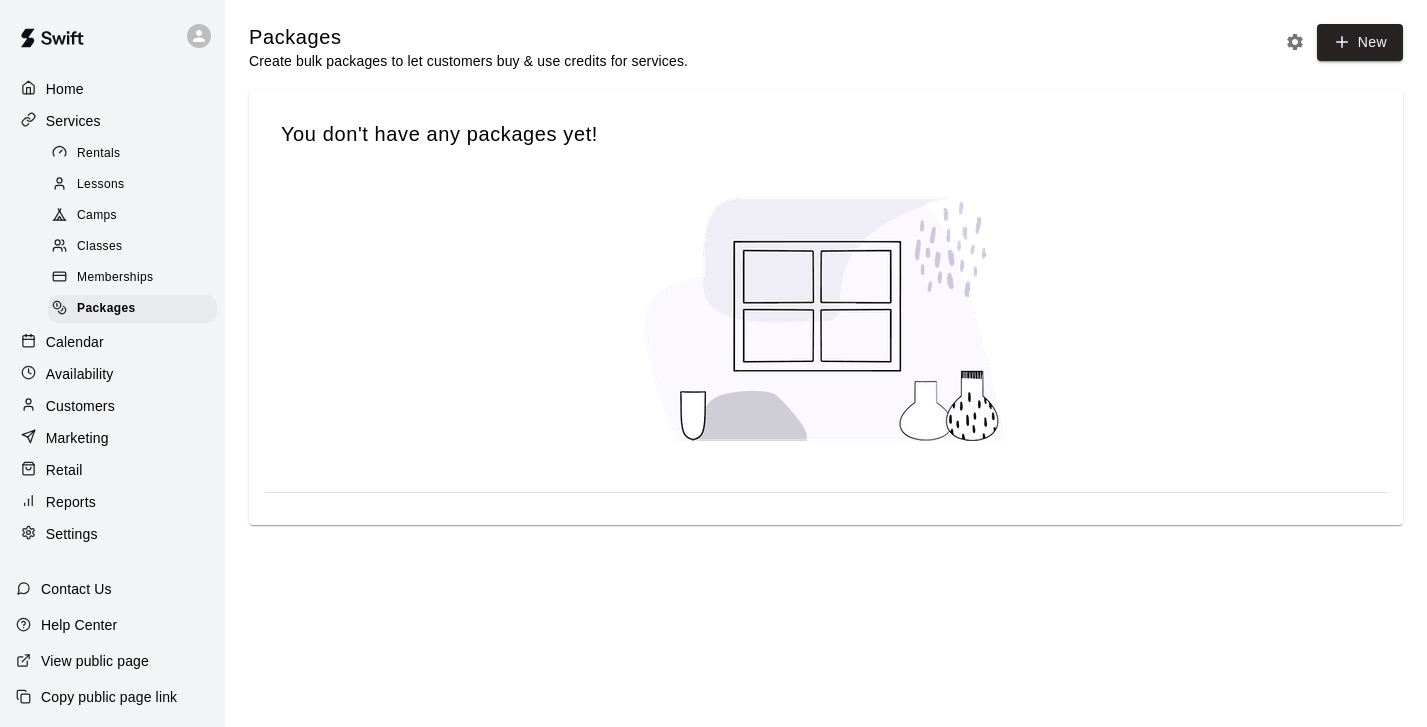 click on "Memberships" at bounding box center [115, 278] 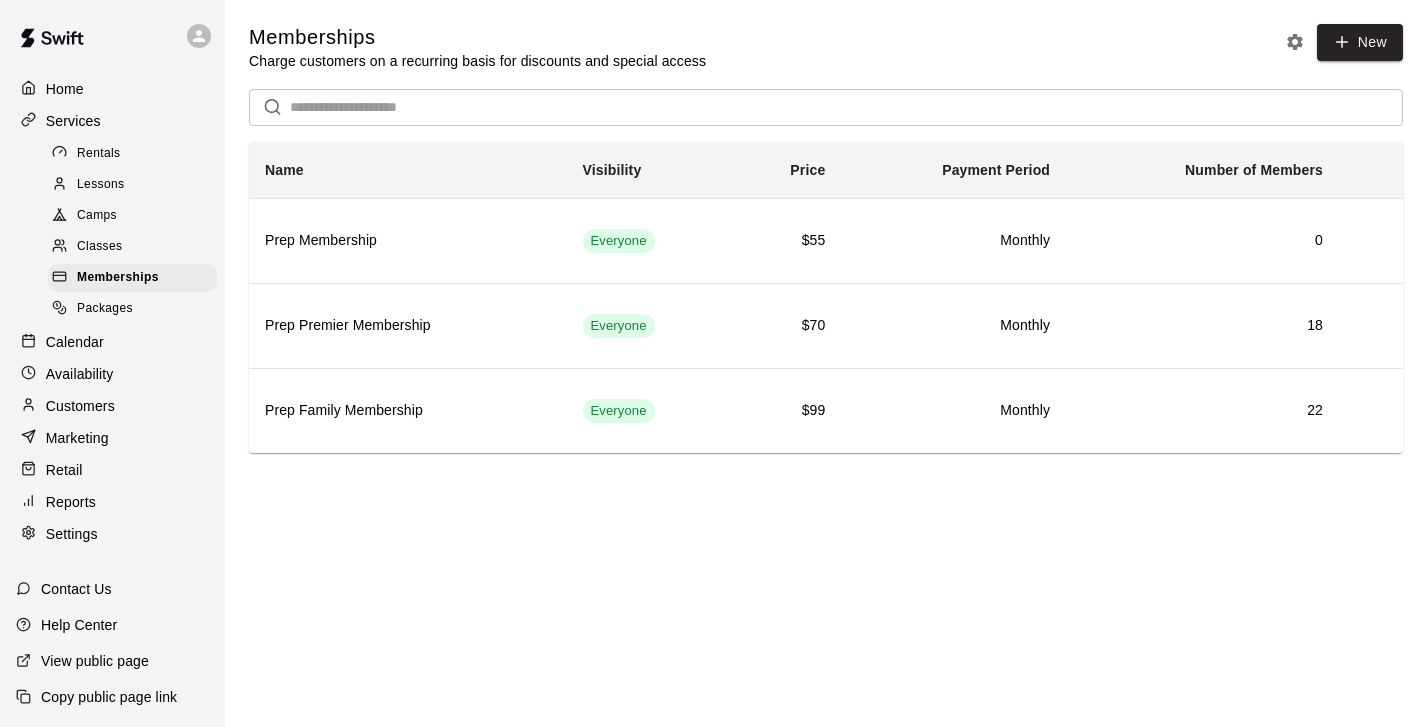 click on "Classes" at bounding box center [99, 247] 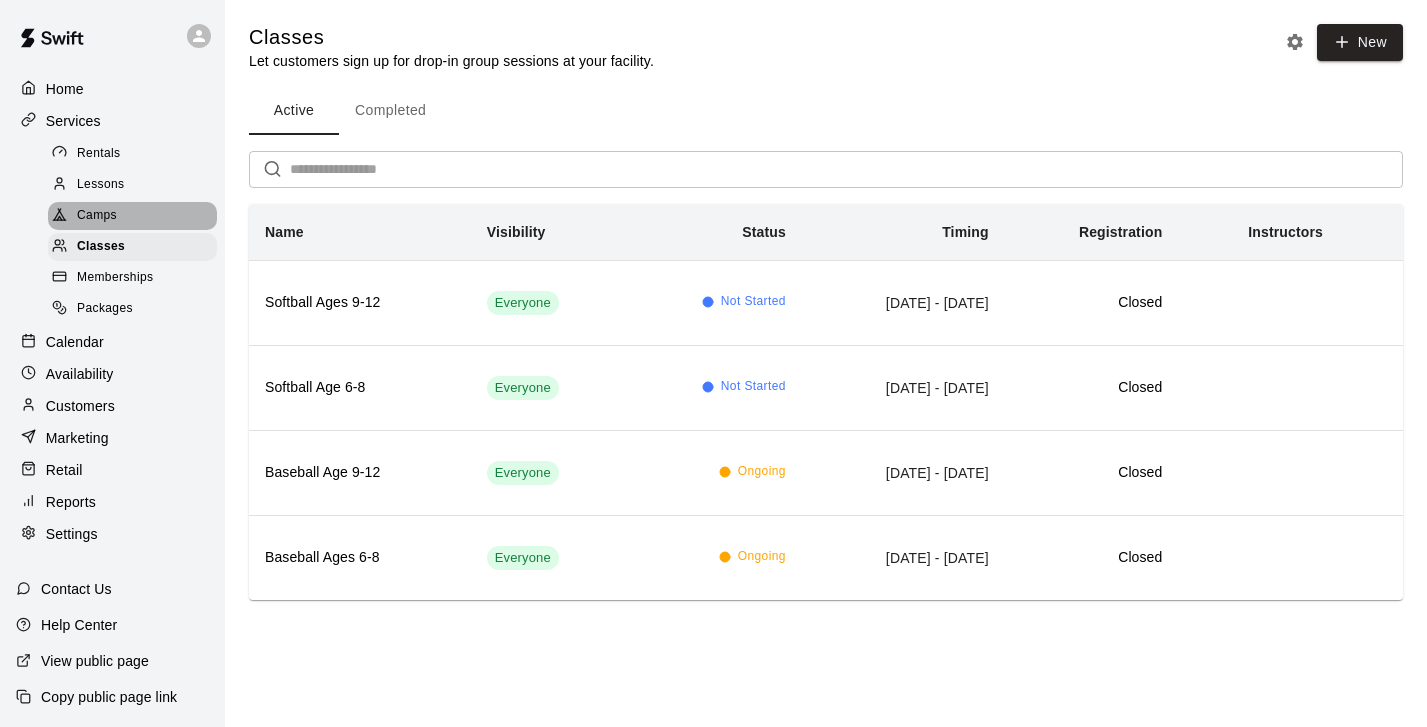 click on "Camps" at bounding box center [97, 216] 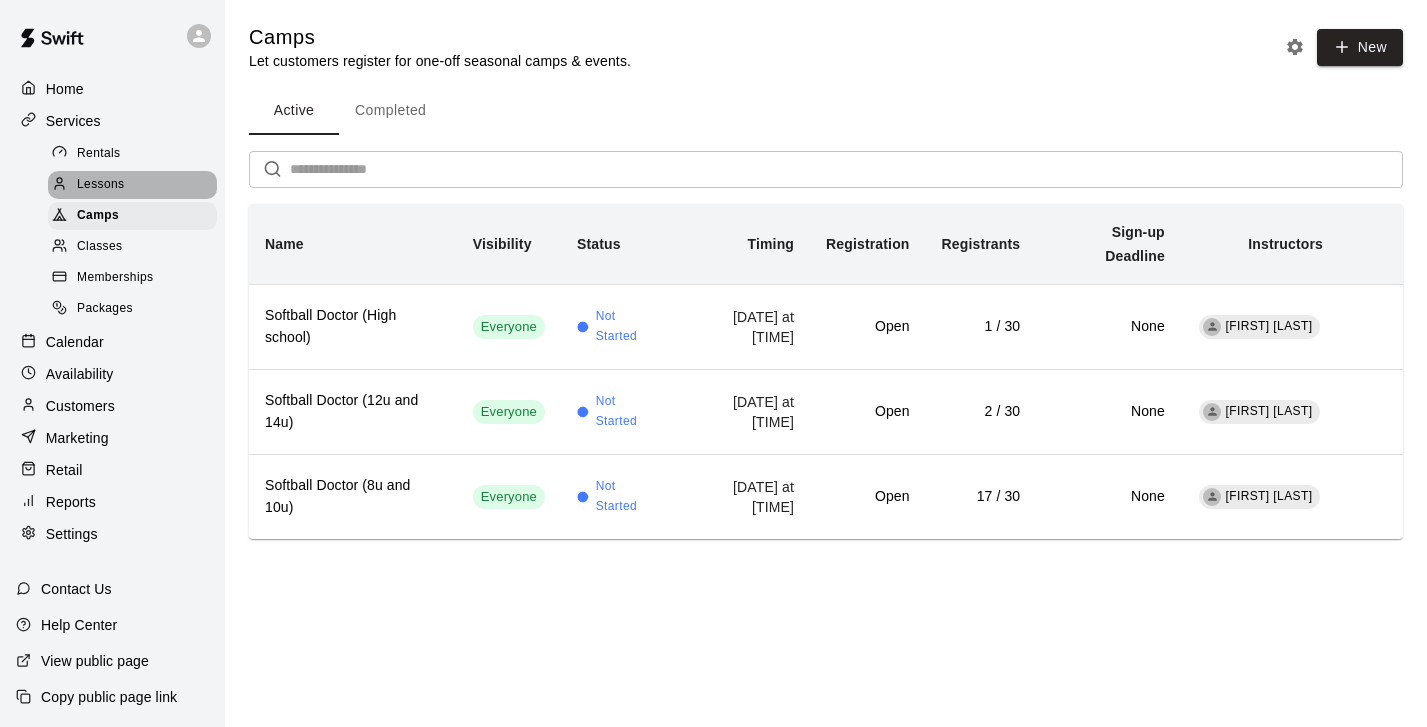 click on "Lessons" at bounding box center [101, 185] 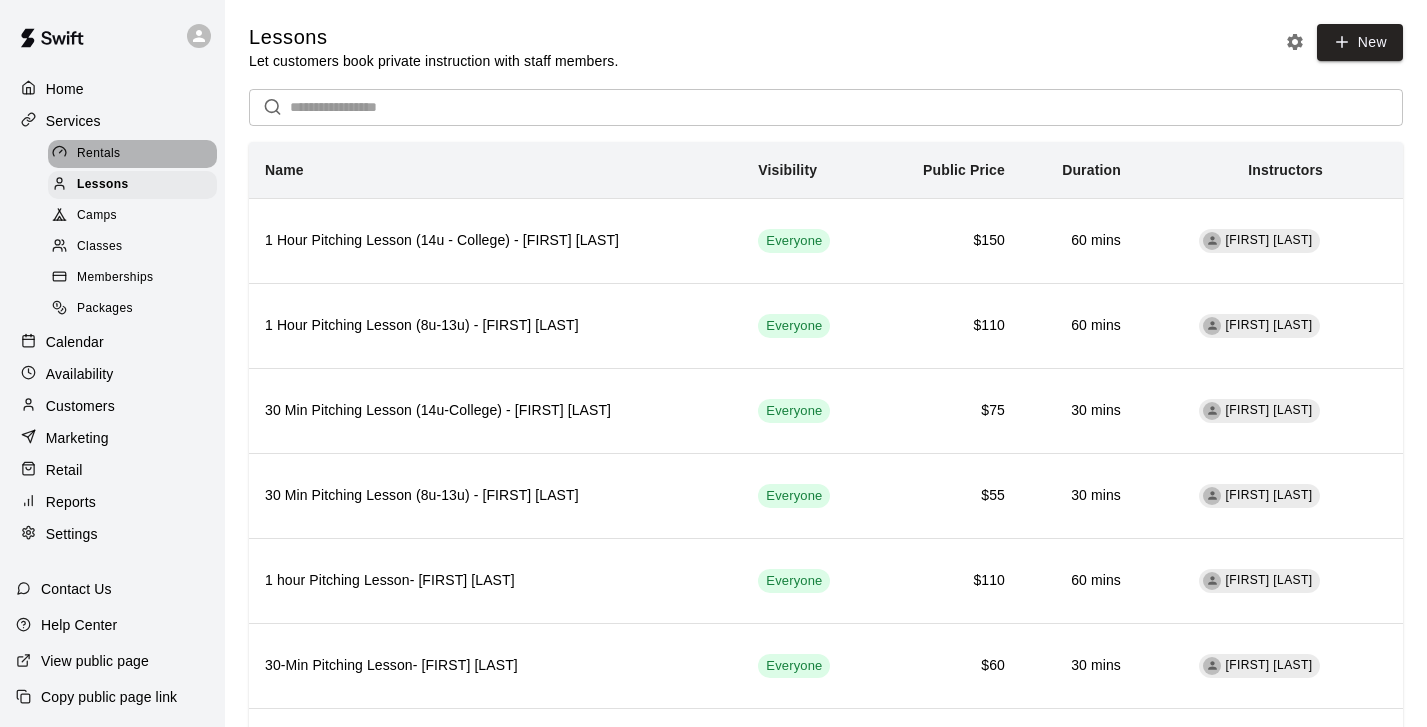 click on "Rentals" at bounding box center [99, 154] 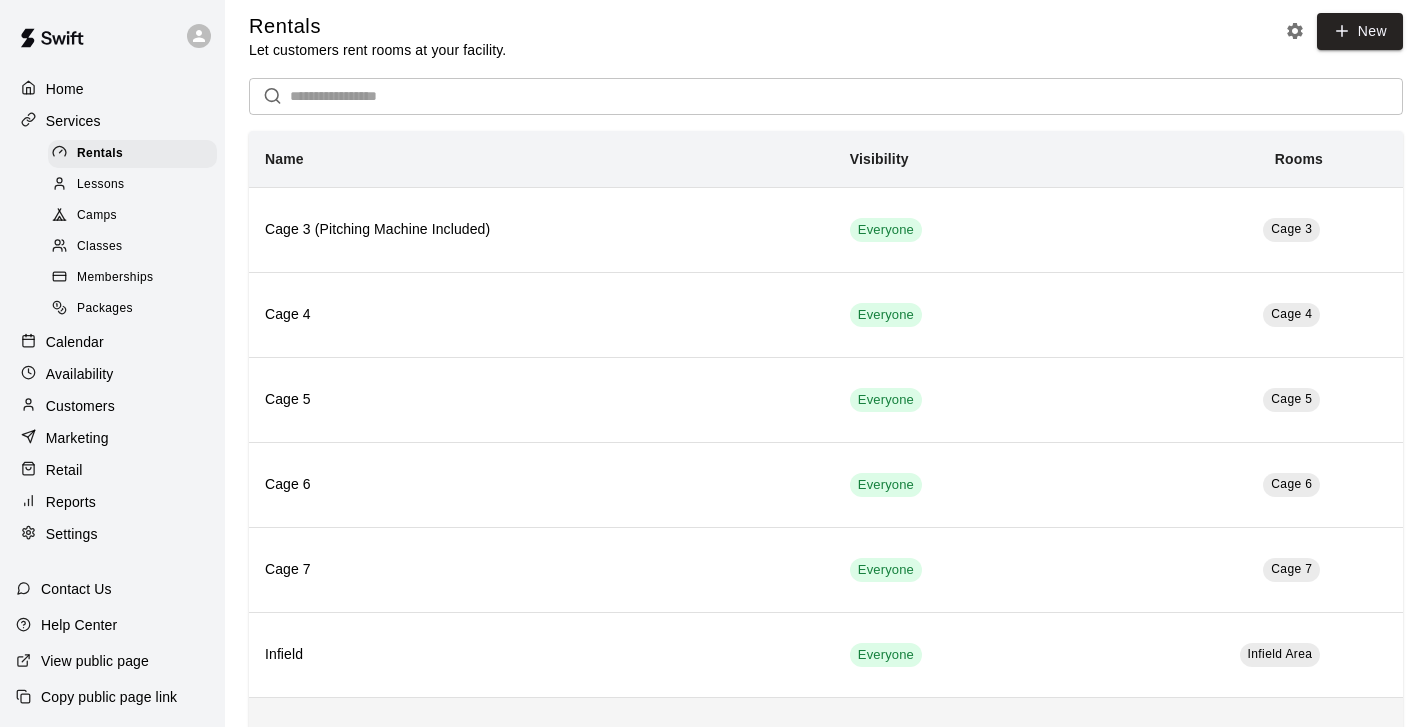 scroll, scrollTop: 10, scrollLeft: 0, axis: vertical 